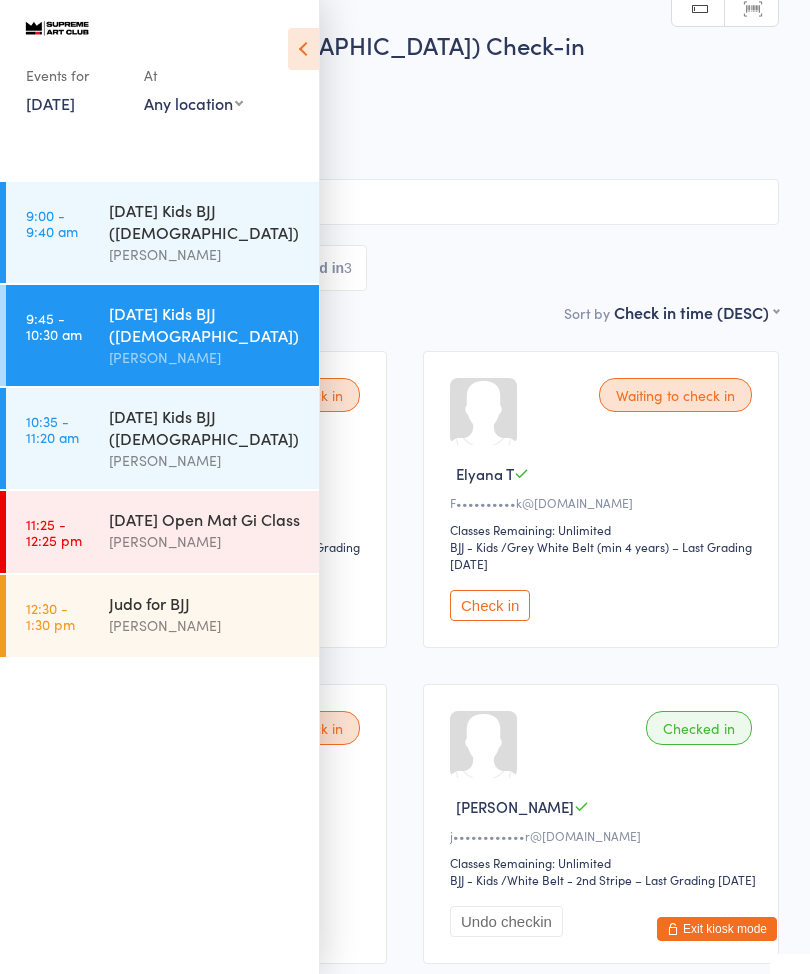 scroll, scrollTop: 218, scrollLeft: 0, axis: vertical 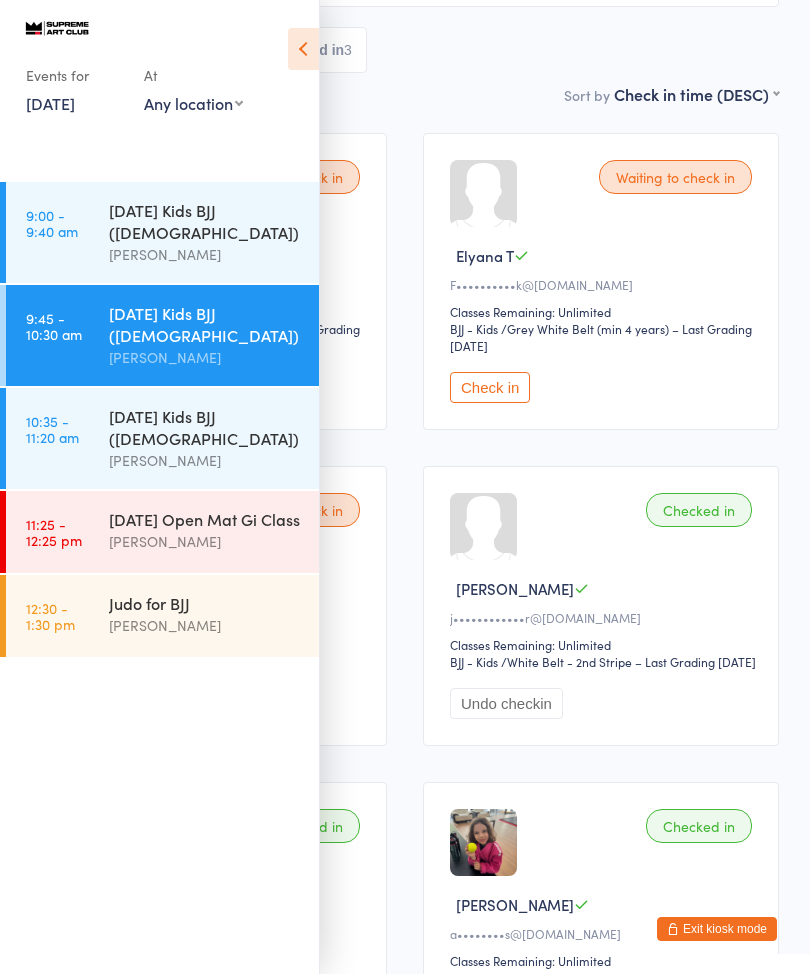 click on "10:35 - 11:20 am [DATE] Kids BJJ ([DEMOGRAPHIC_DATA]) [PERSON_NAME]" at bounding box center (162, 438) 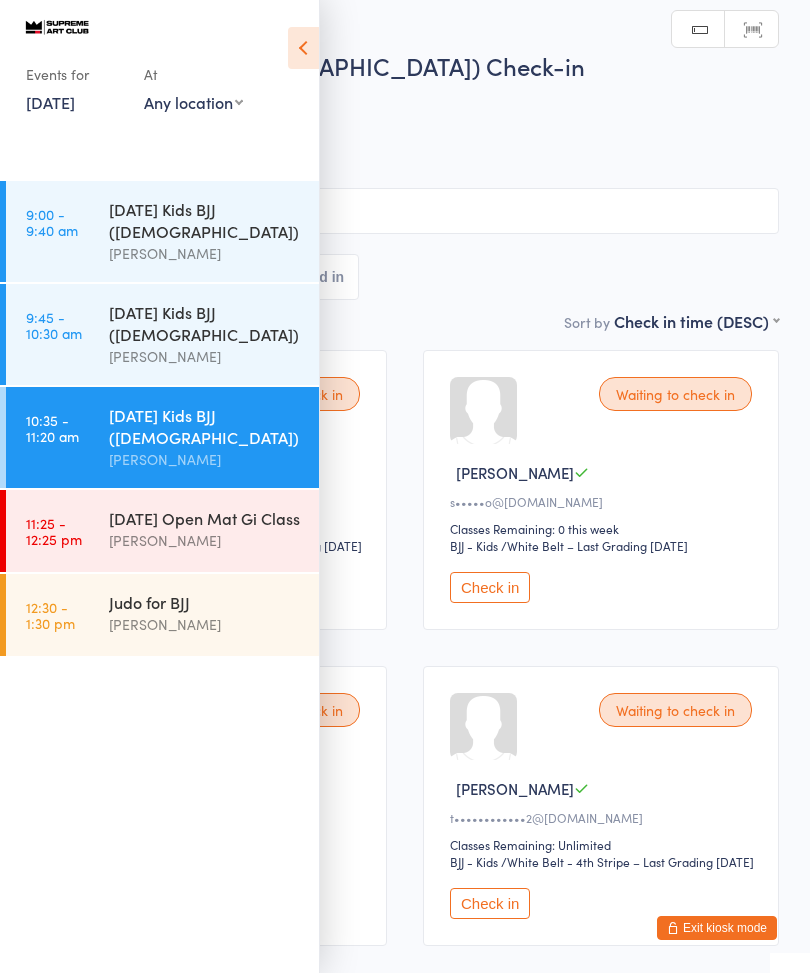 scroll, scrollTop: 1, scrollLeft: 0, axis: vertical 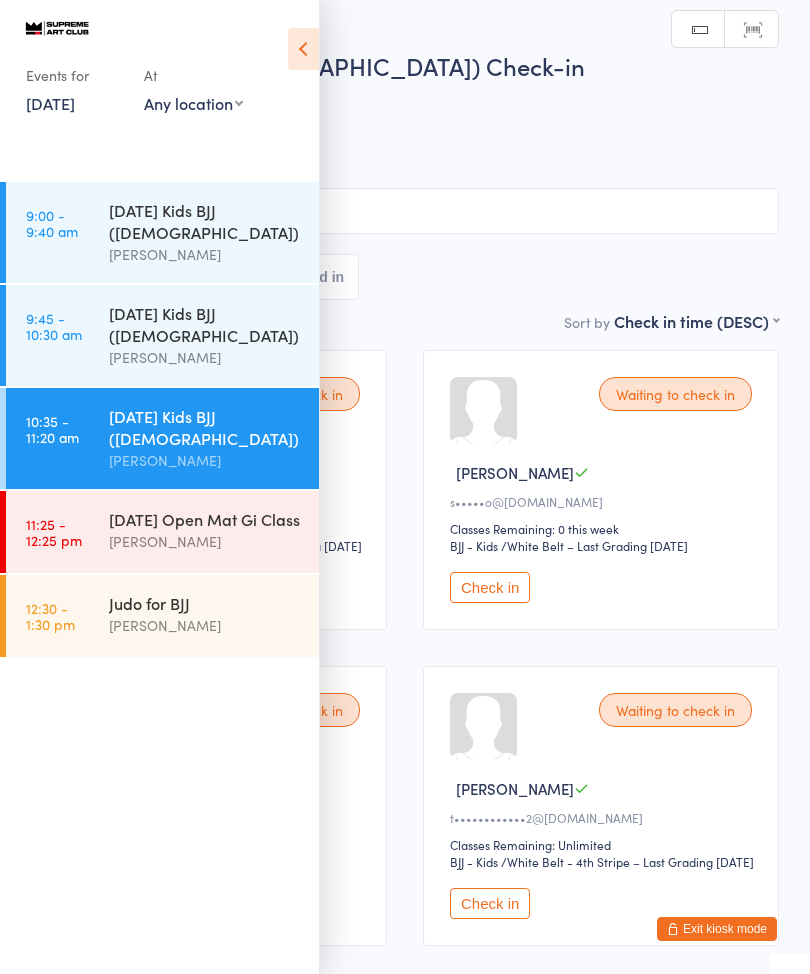 click at bounding box center (303, 49) 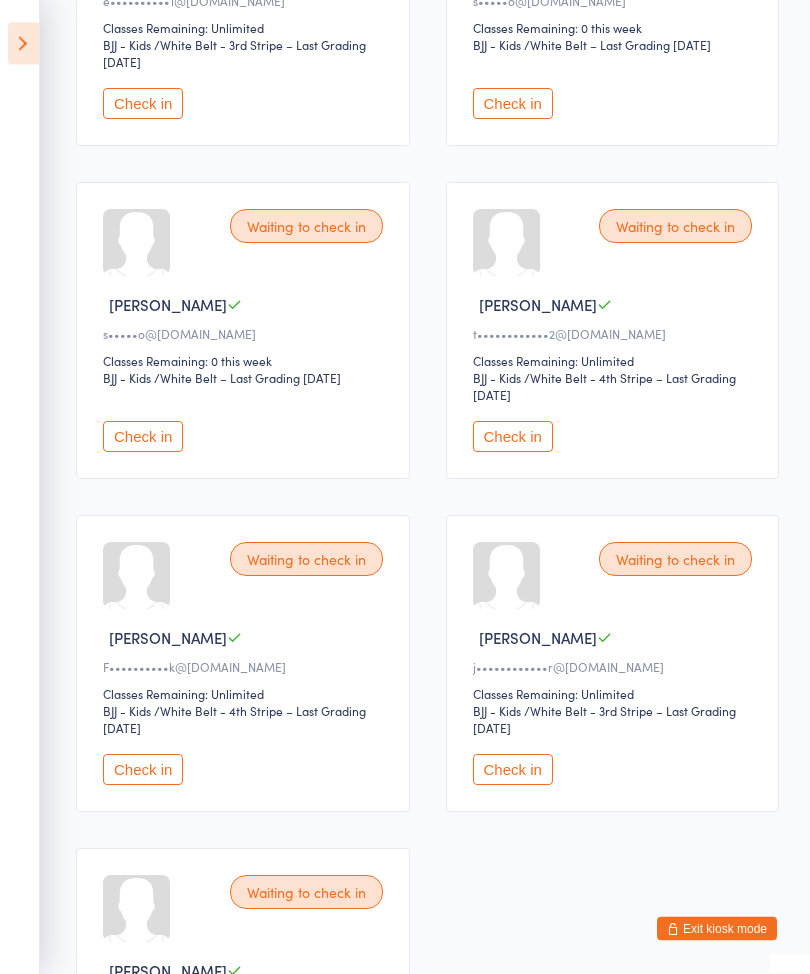 scroll, scrollTop: 496, scrollLeft: 0, axis: vertical 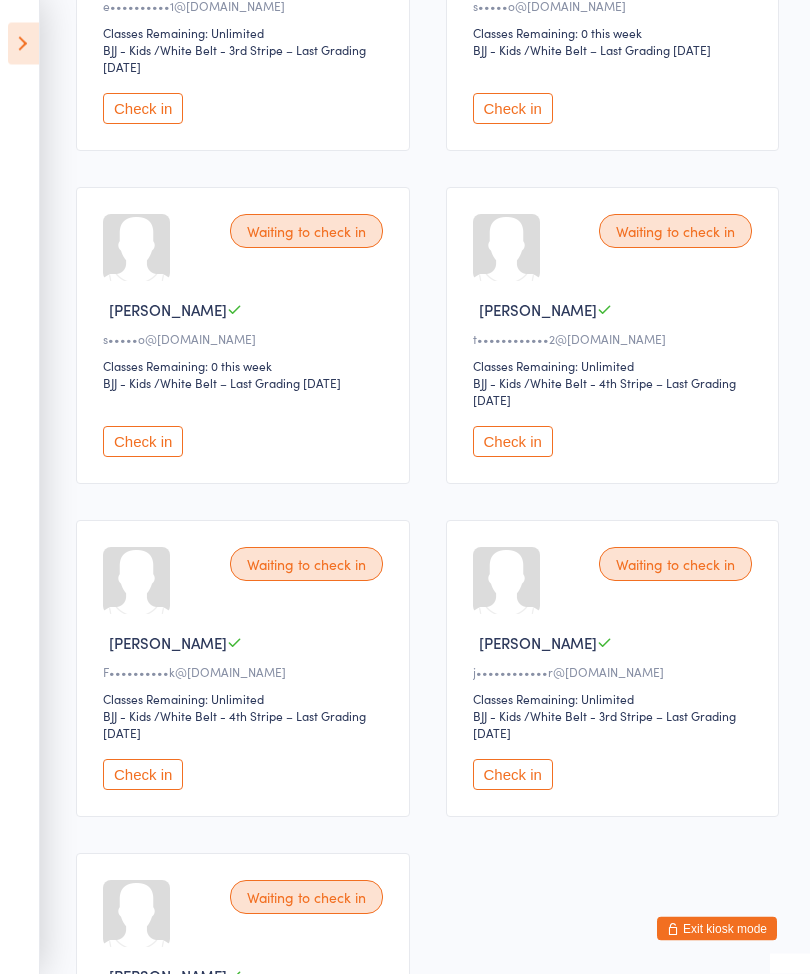 click on "Check in" at bounding box center [143, 775] 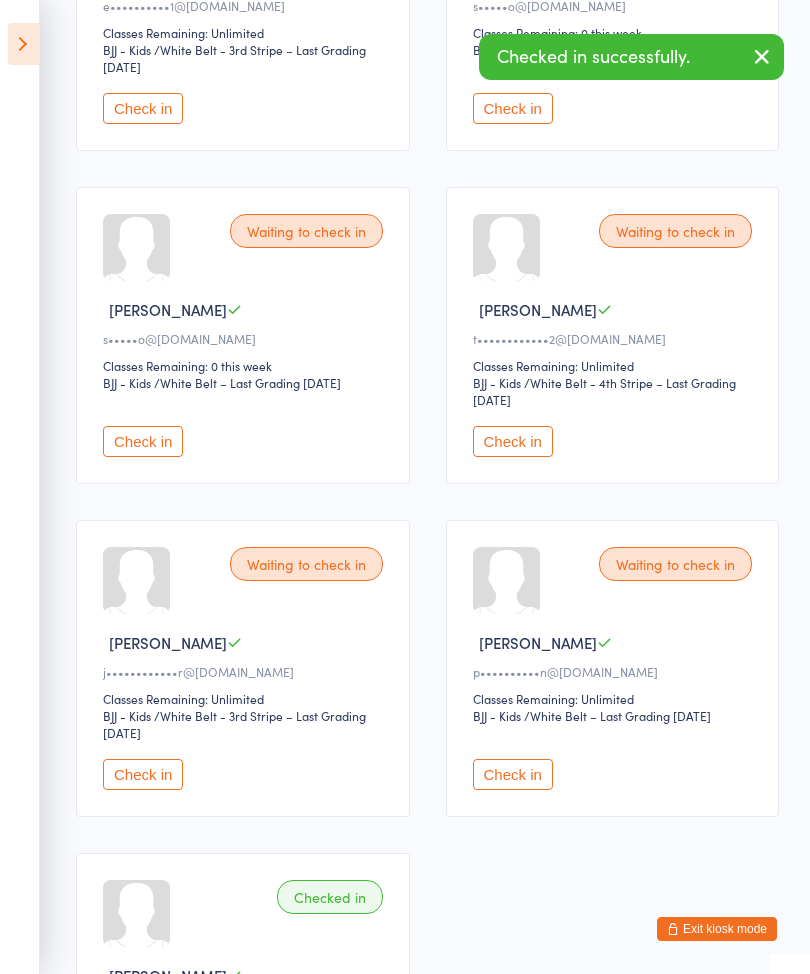 click on "Check in" at bounding box center (513, 774) 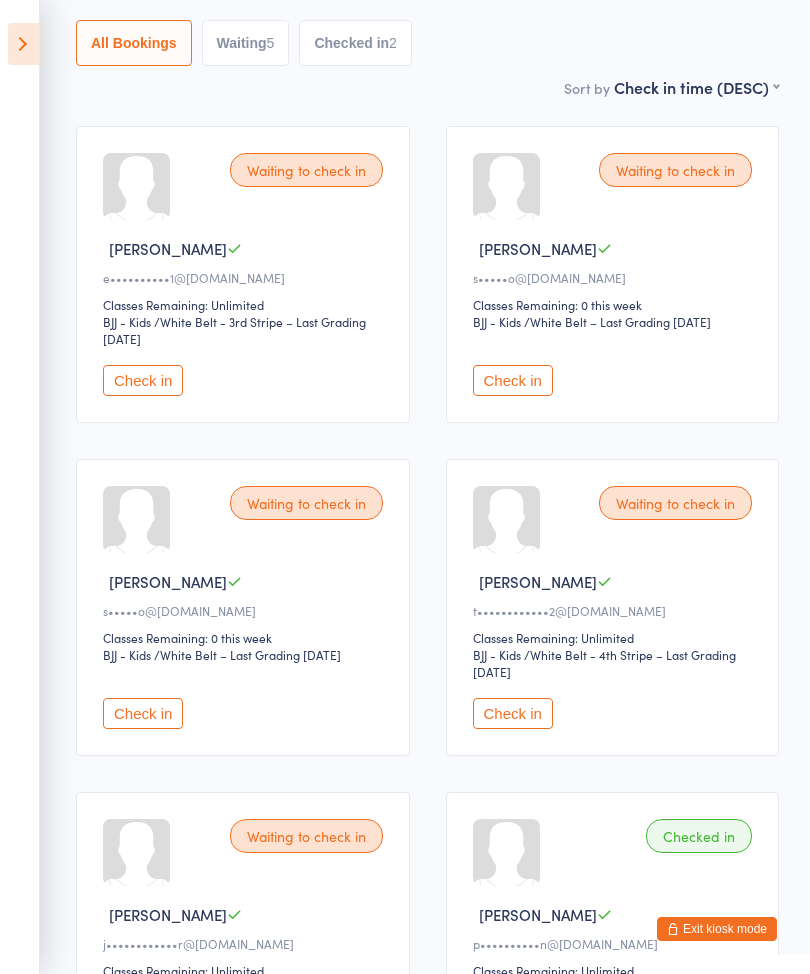 scroll, scrollTop: 0, scrollLeft: 0, axis: both 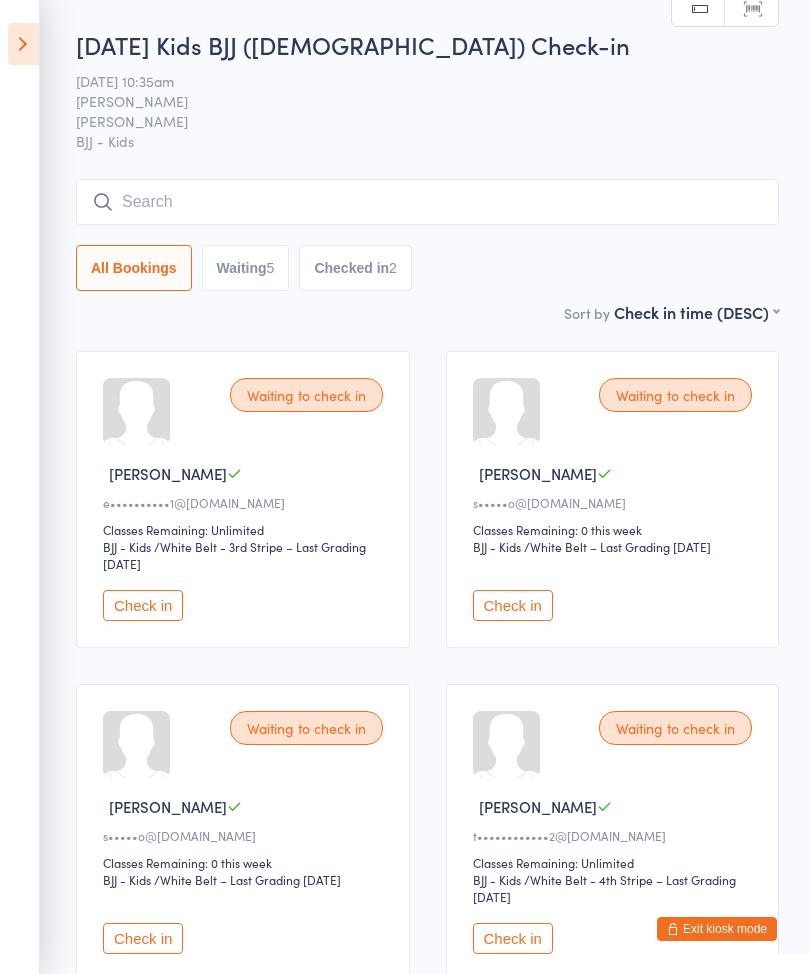 click at bounding box center (427, 202) 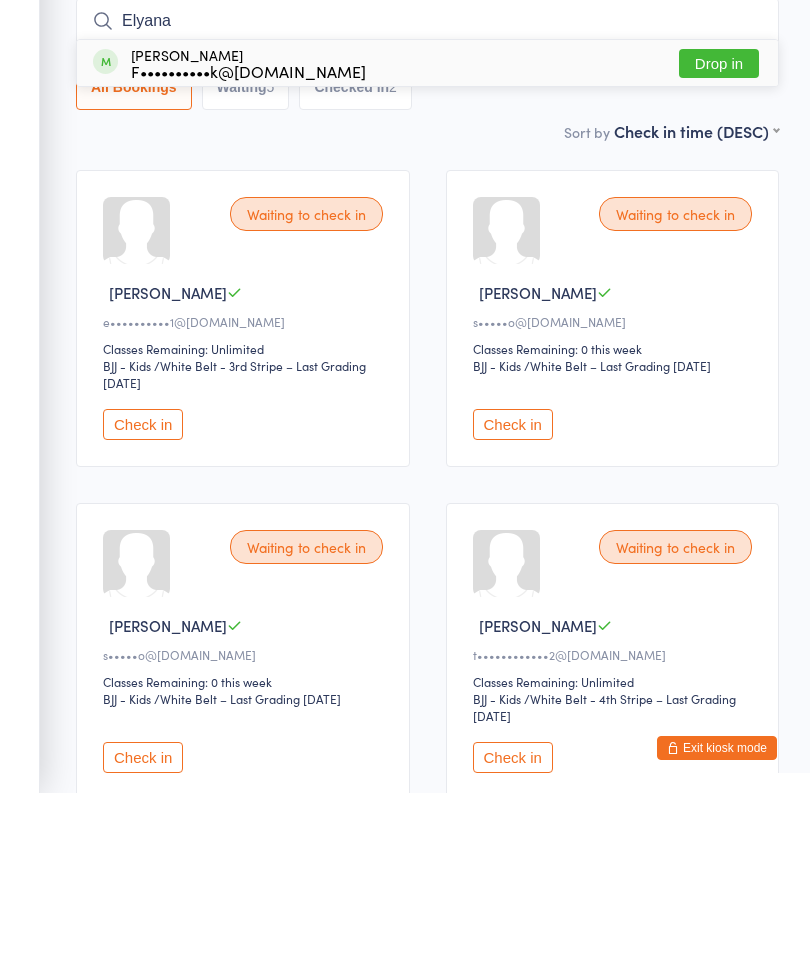 type on "Elyana" 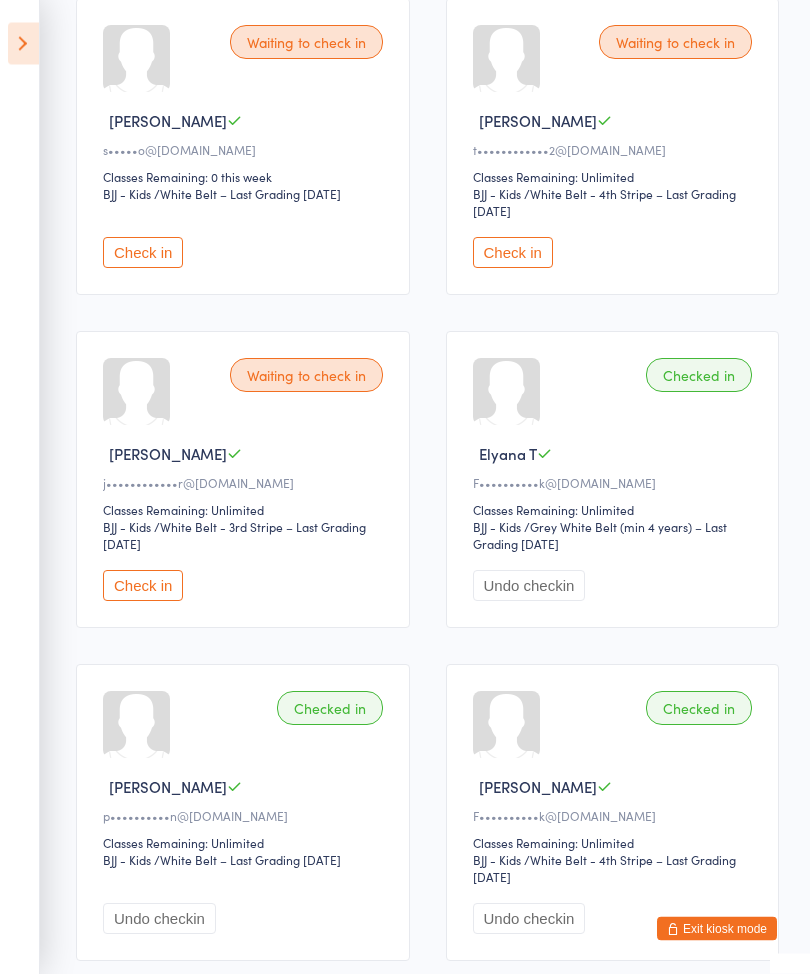 scroll, scrollTop: 686, scrollLeft: 0, axis: vertical 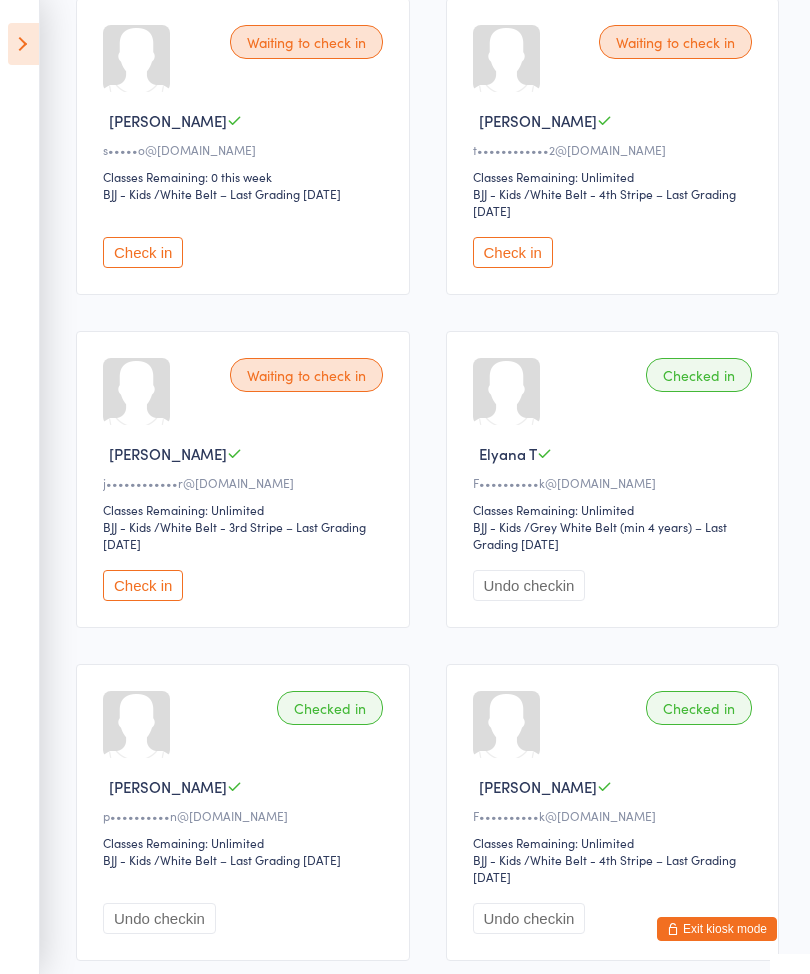 click on "Check in" at bounding box center [513, 252] 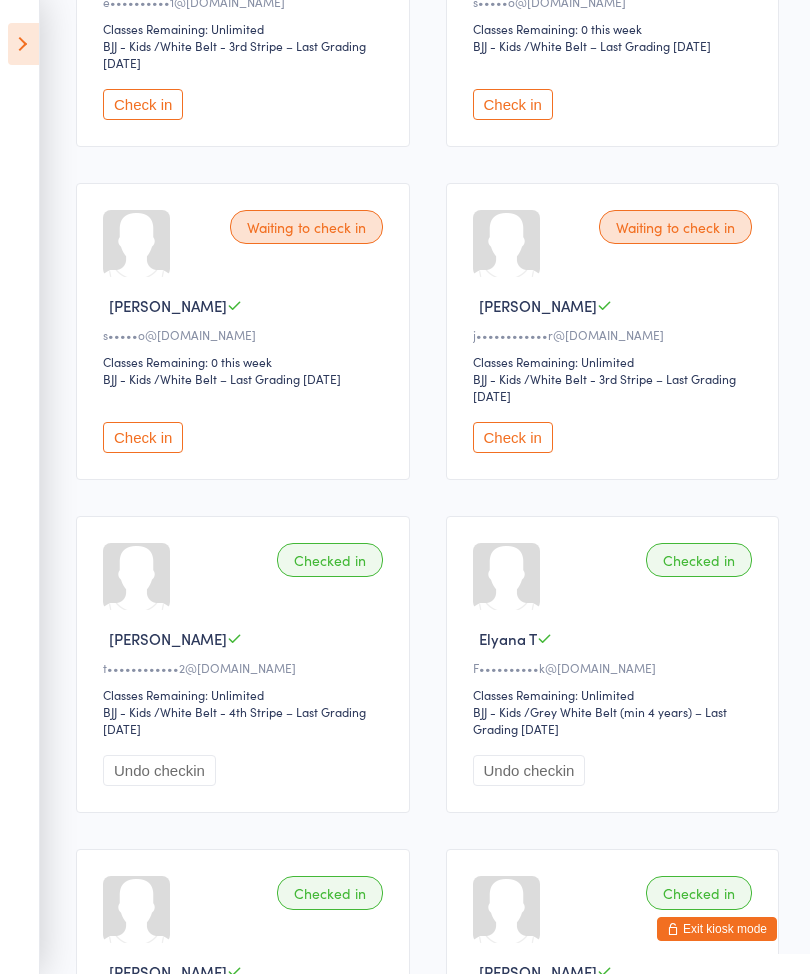 scroll, scrollTop: 502, scrollLeft: 0, axis: vertical 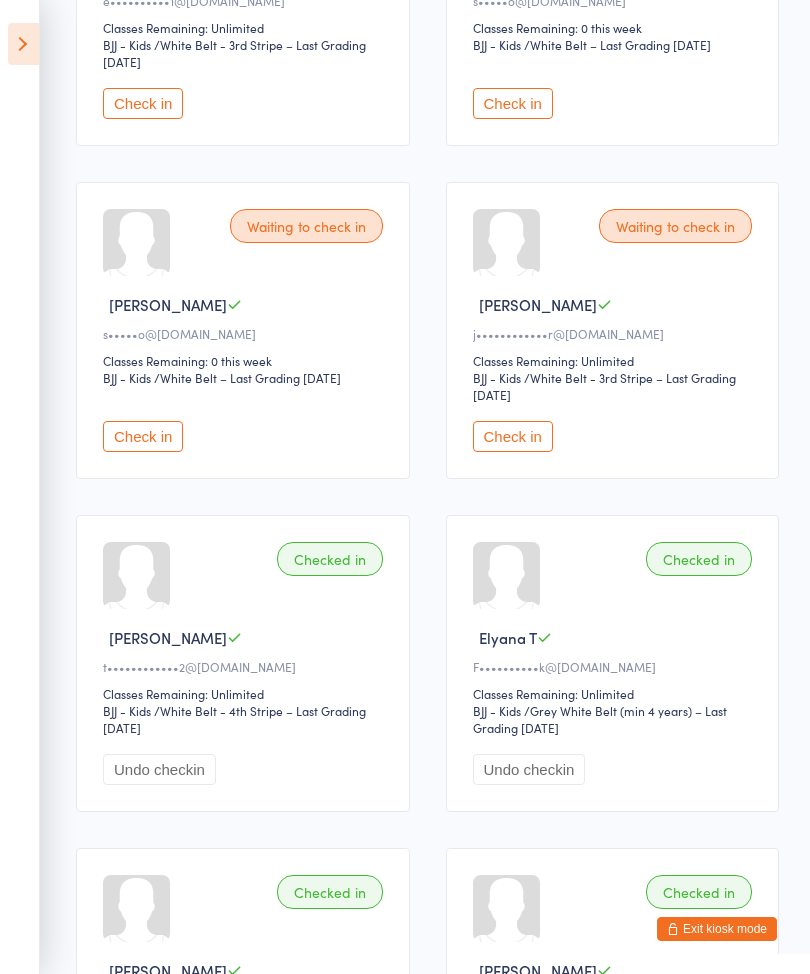 click on "Check in" at bounding box center [513, 436] 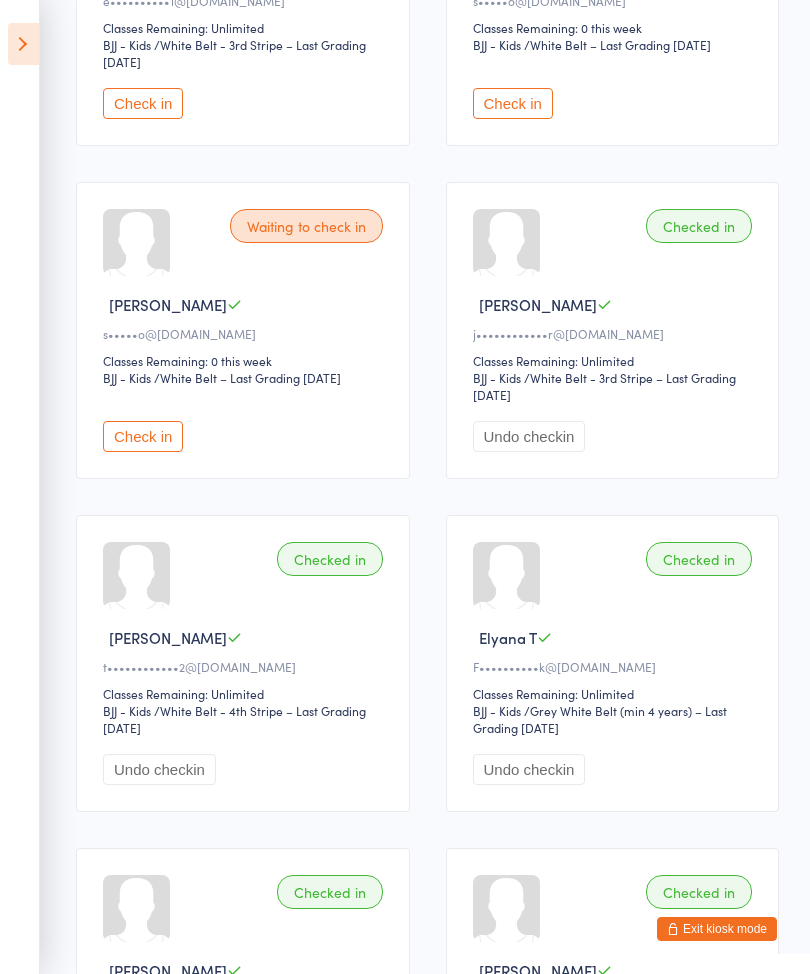 scroll, scrollTop: 500, scrollLeft: 0, axis: vertical 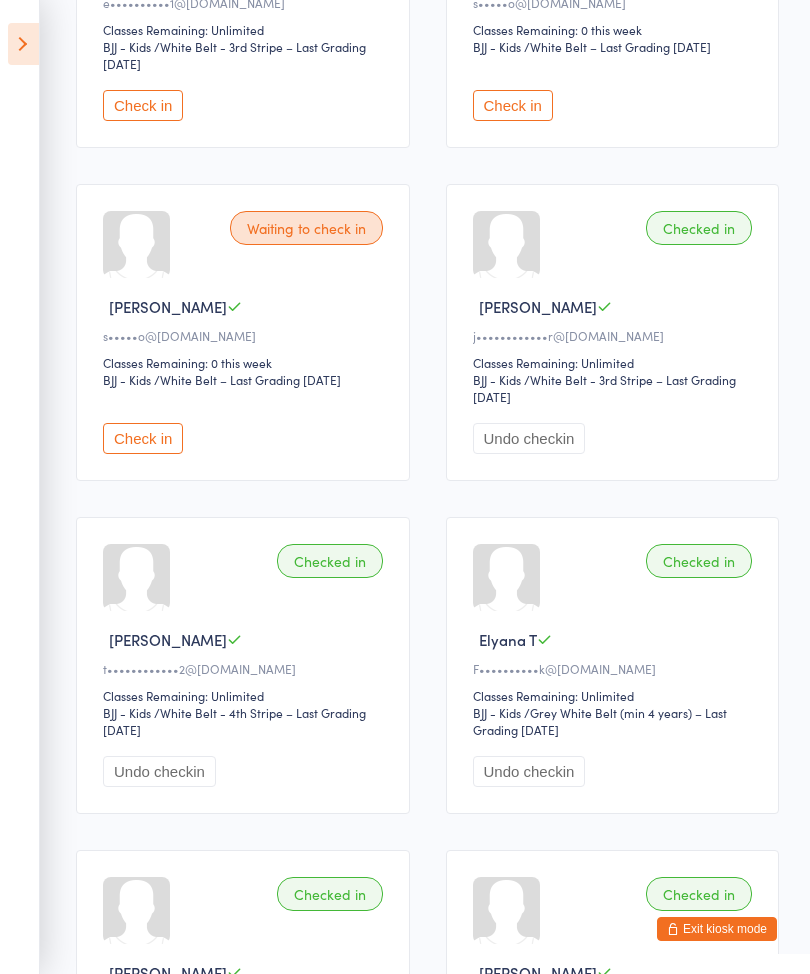 click on "Undo checkin" at bounding box center [529, 438] 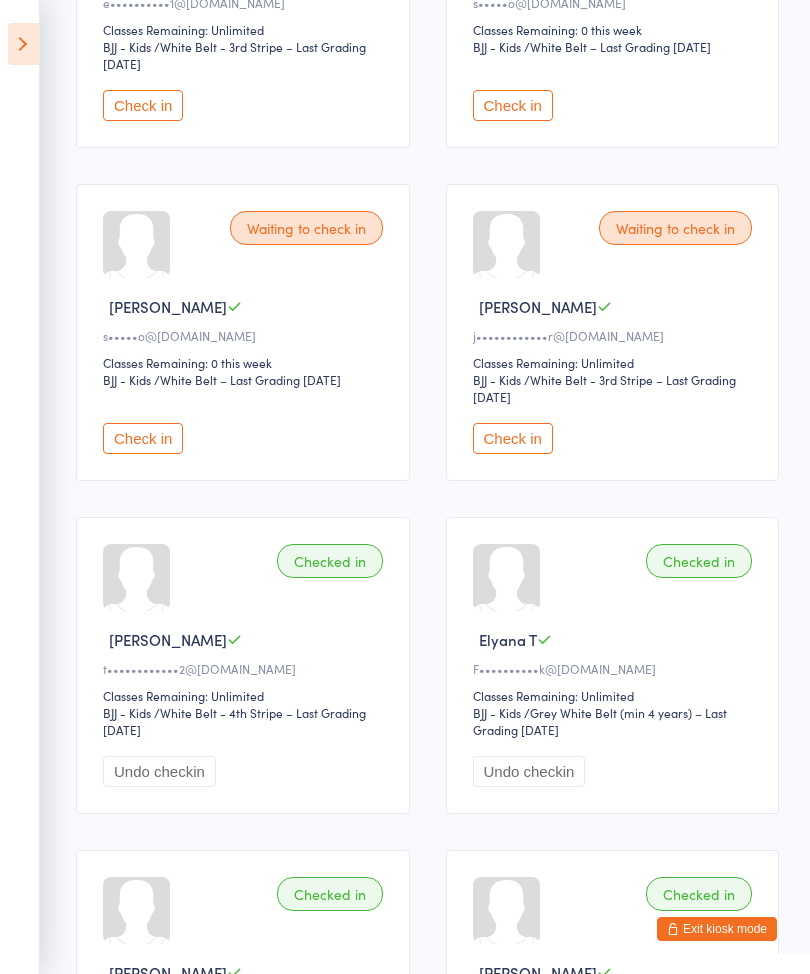 click on "Check in" at bounding box center [513, 438] 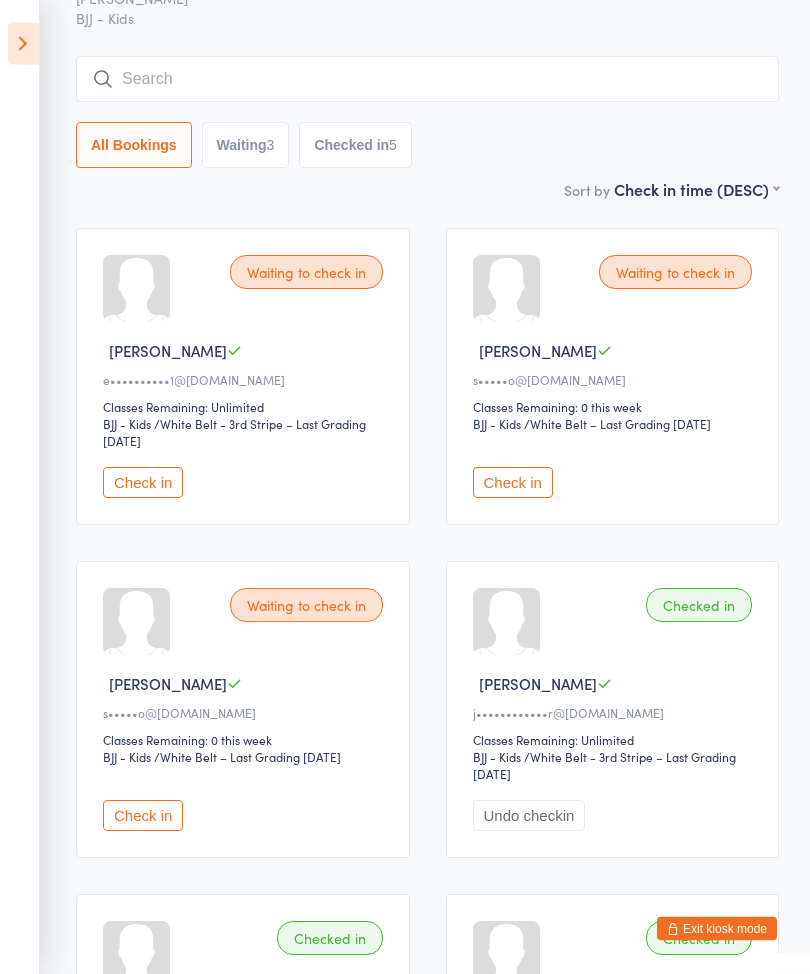 scroll, scrollTop: 121, scrollLeft: 0, axis: vertical 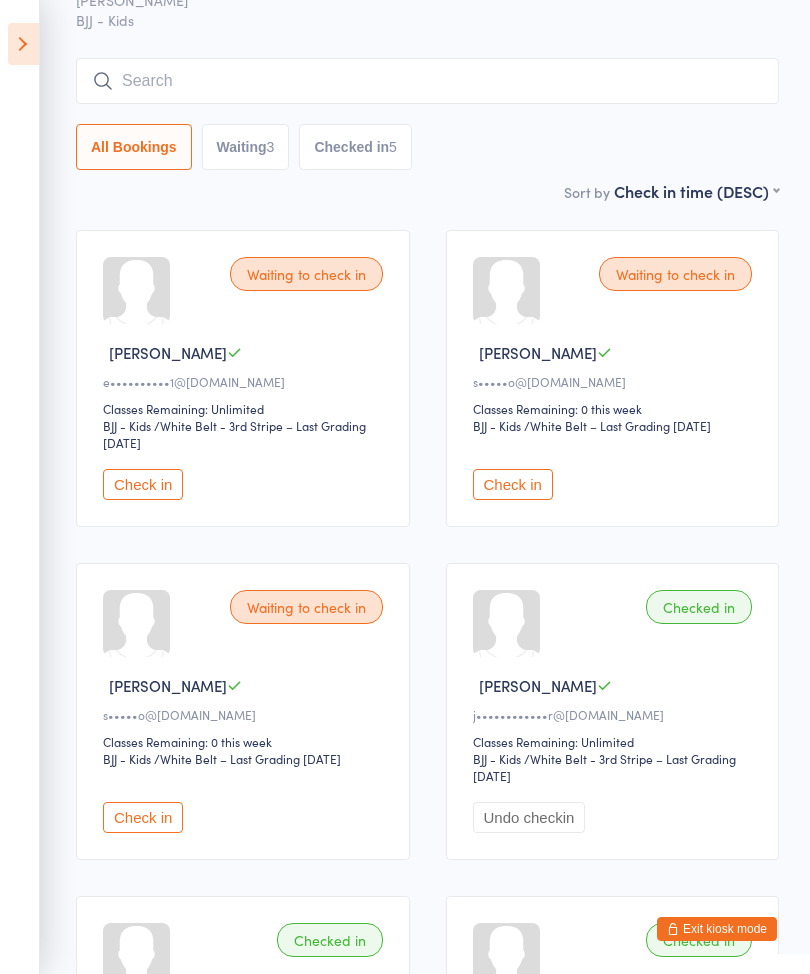 click on "Check in" at bounding box center (143, 484) 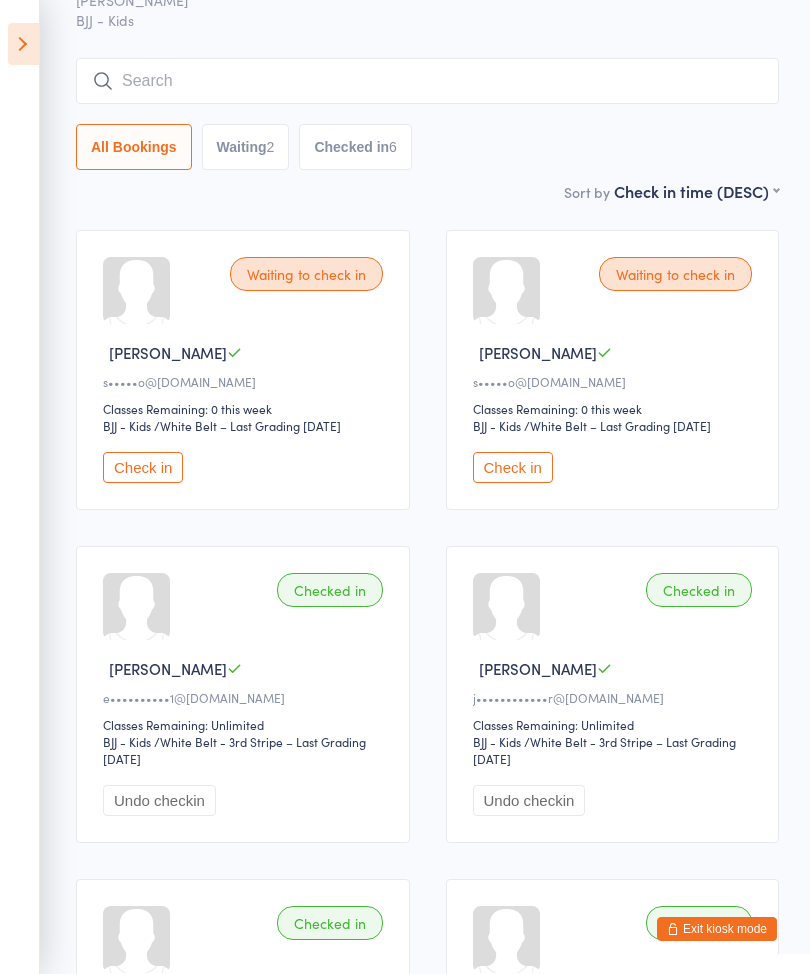 click at bounding box center (23, 44) 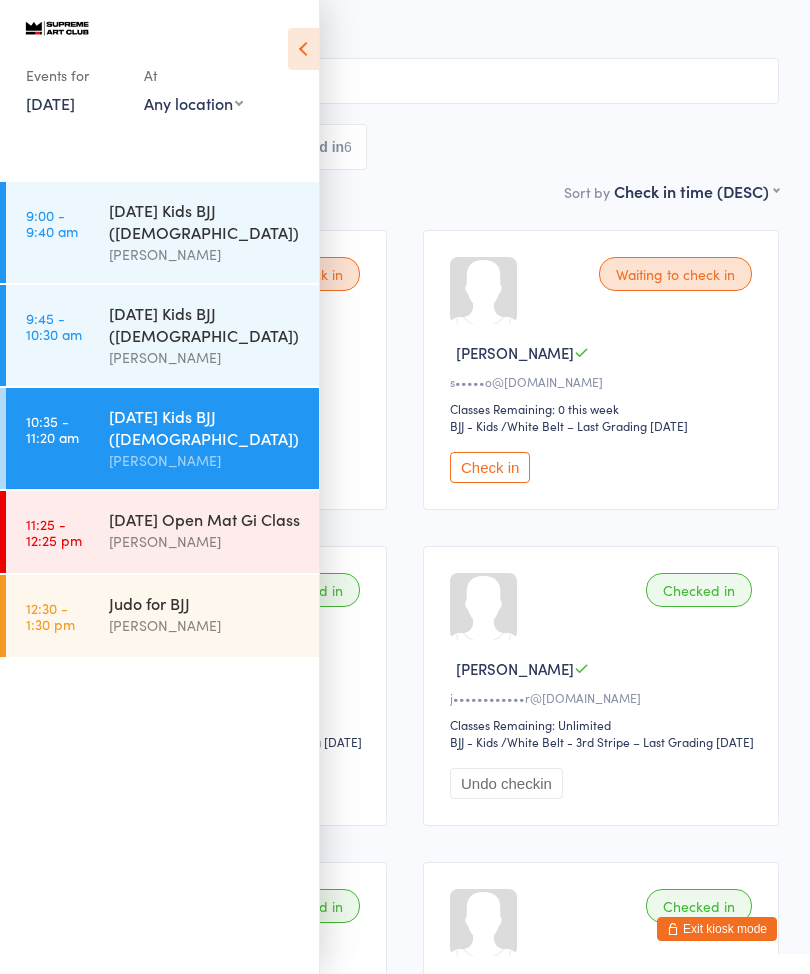 click on "[DATE] Open Mat Gi Class" at bounding box center (205, 519) 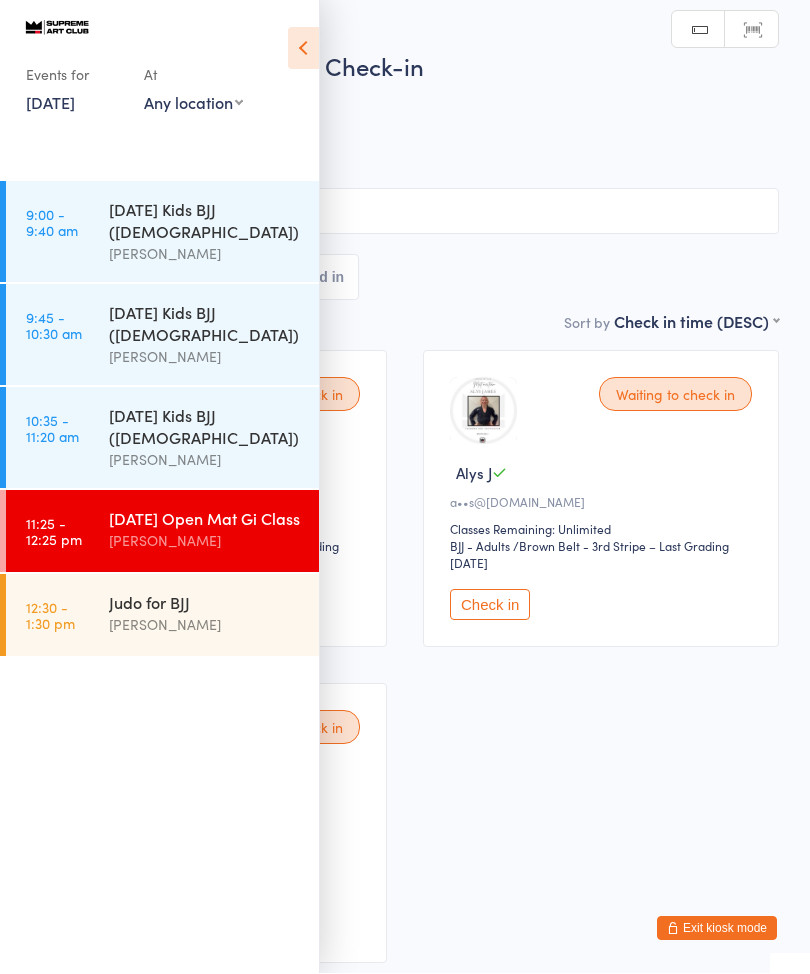 scroll, scrollTop: 1, scrollLeft: 0, axis: vertical 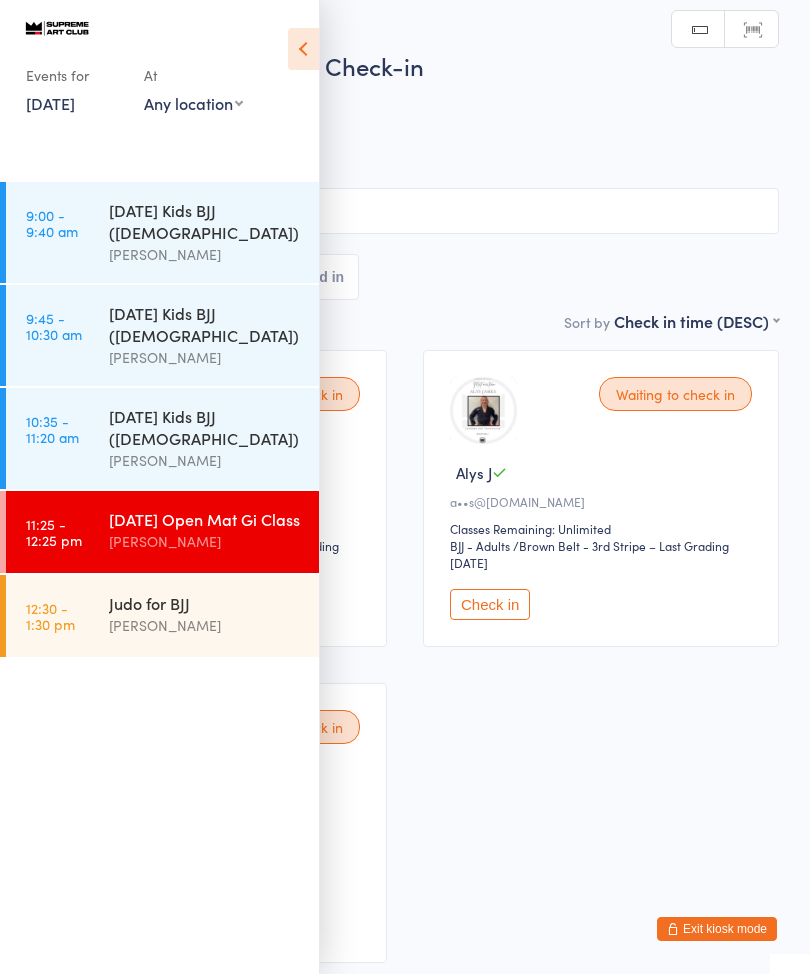 click on "All Bookings Waiting  3 Checked in" at bounding box center [405, 244] 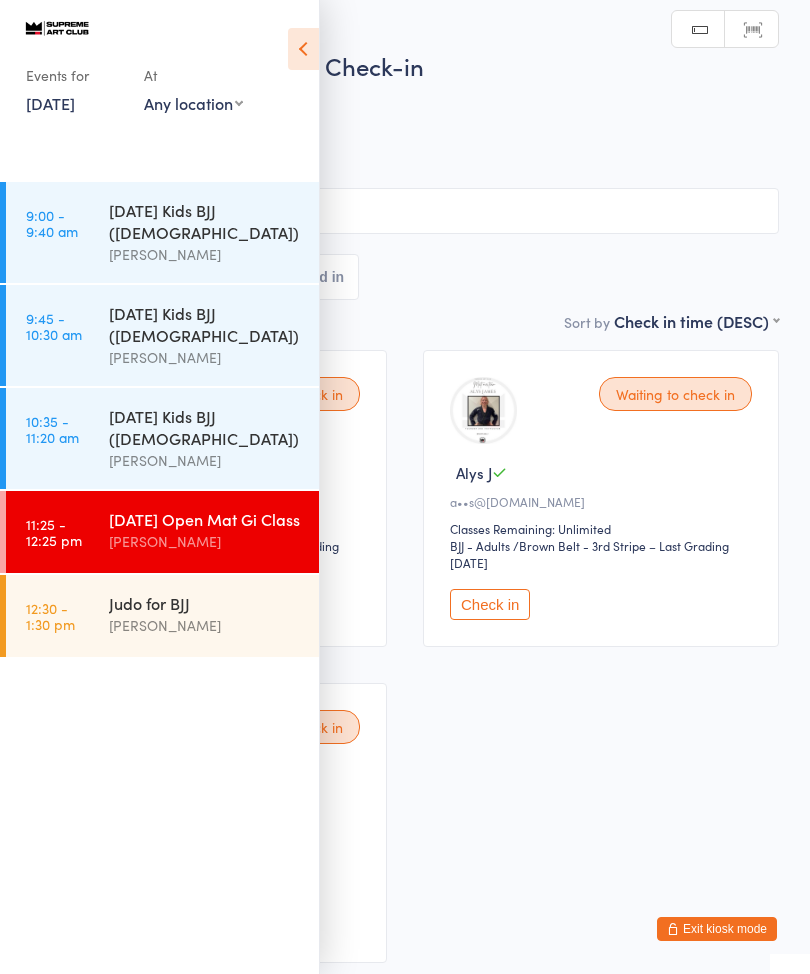 click on "Events for [DATE] [DATE]
[DATE]
Sun Mon Tue Wed Thu Fri Sat
27
29
30
01
02
03
04
05
28
06
07
08
09
10
11
12
29
13
14
15
16
17
18
19
30
20
21
22
23
24
25
26
31
27
28
29
30
31
01
02" at bounding box center [159, 69] 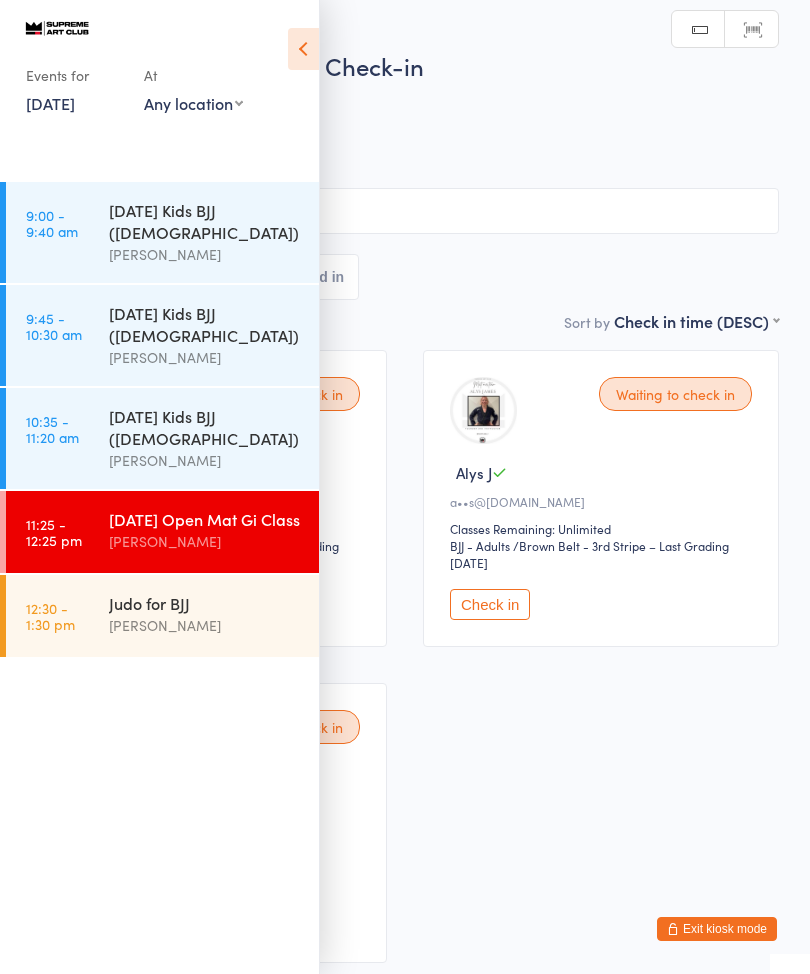 click at bounding box center [303, 49] 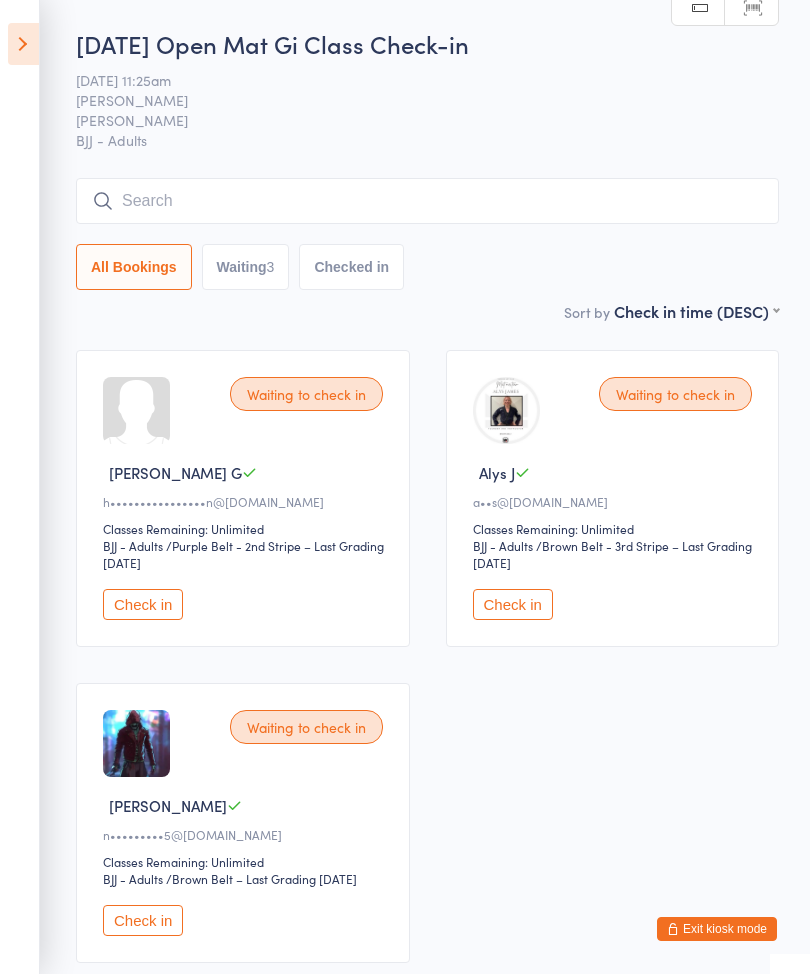 click on "Waiting to check in [PERSON_NAME] G  h••••••••••••••••n@[DOMAIN_NAME] Classes Remaining: Unlimited BJJ - Adults  BJJ - Adults   /  Purple Belt - 2nd Stripe – Last Grading [DATE]   Check in" at bounding box center [243, 498] 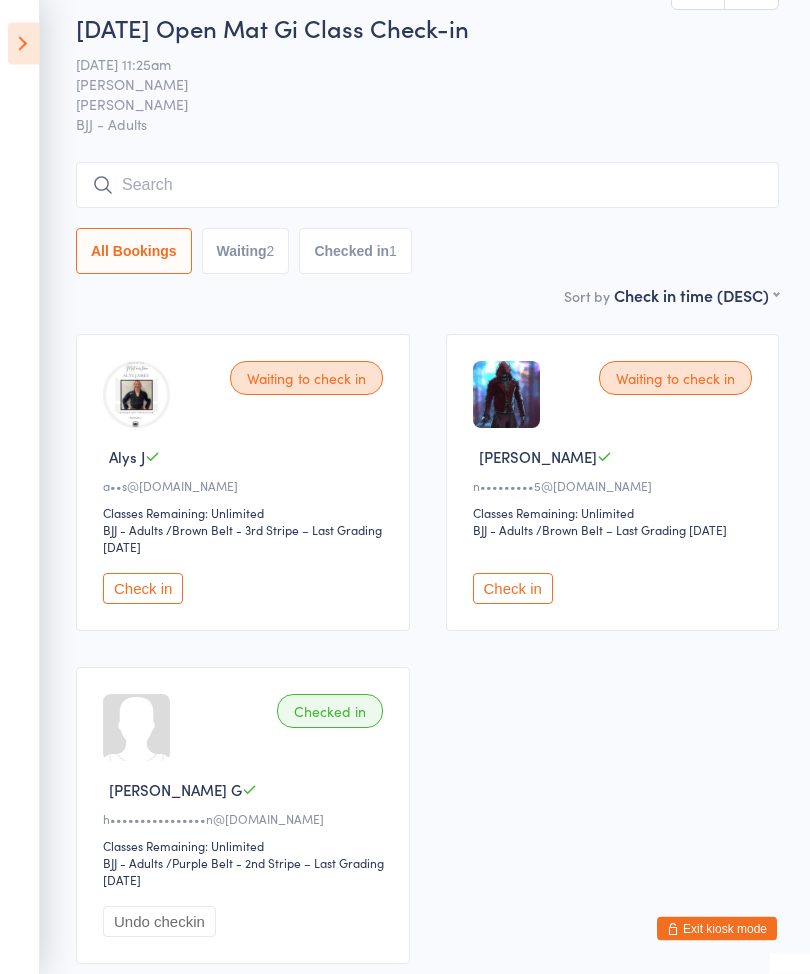 scroll, scrollTop: 0, scrollLeft: 0, axis: both 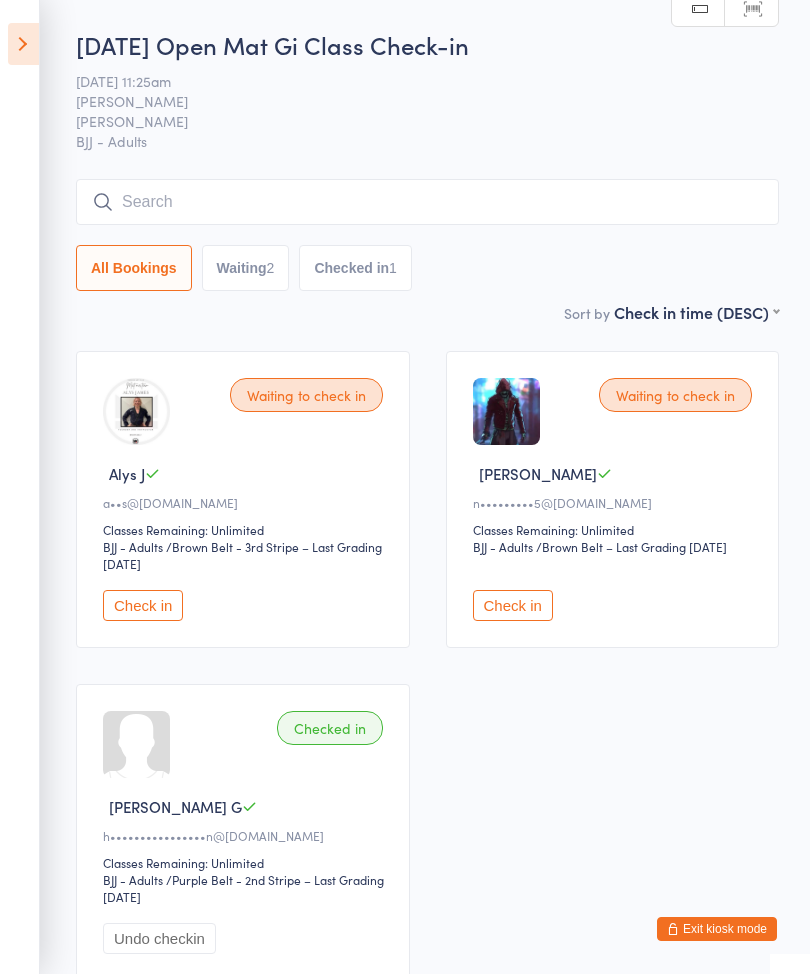 click at bounding box center (23, 44) 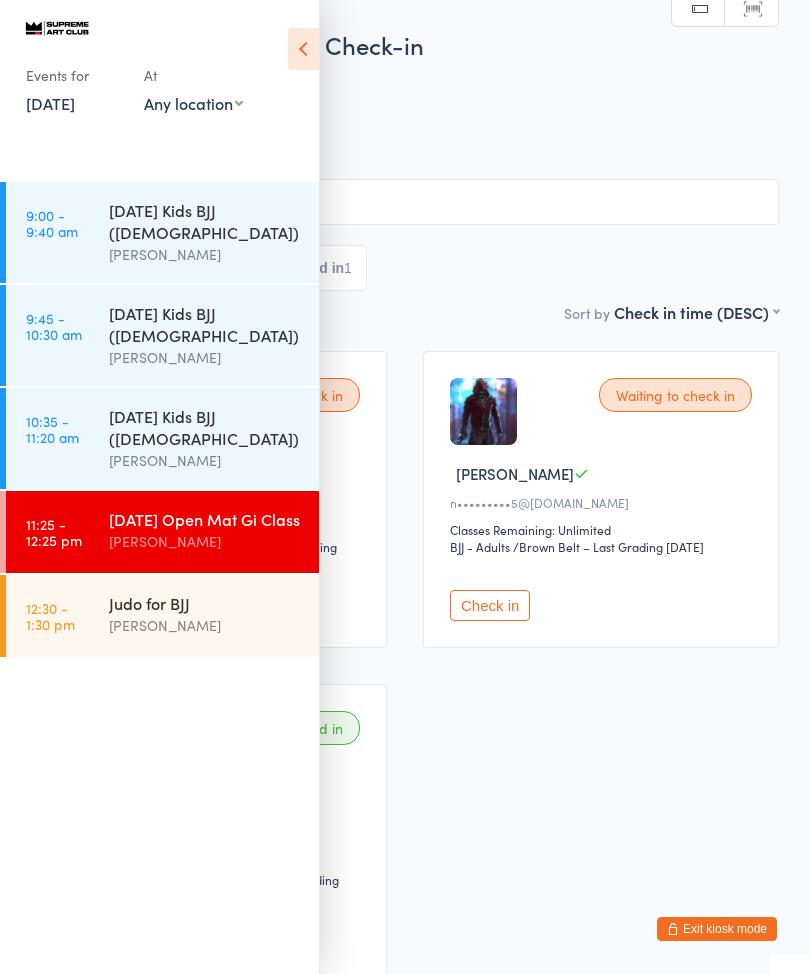 click on "[DATE] Kids BJJ ([DEMOGRAPHIC_DATA])" at bounding box center (205, 427) 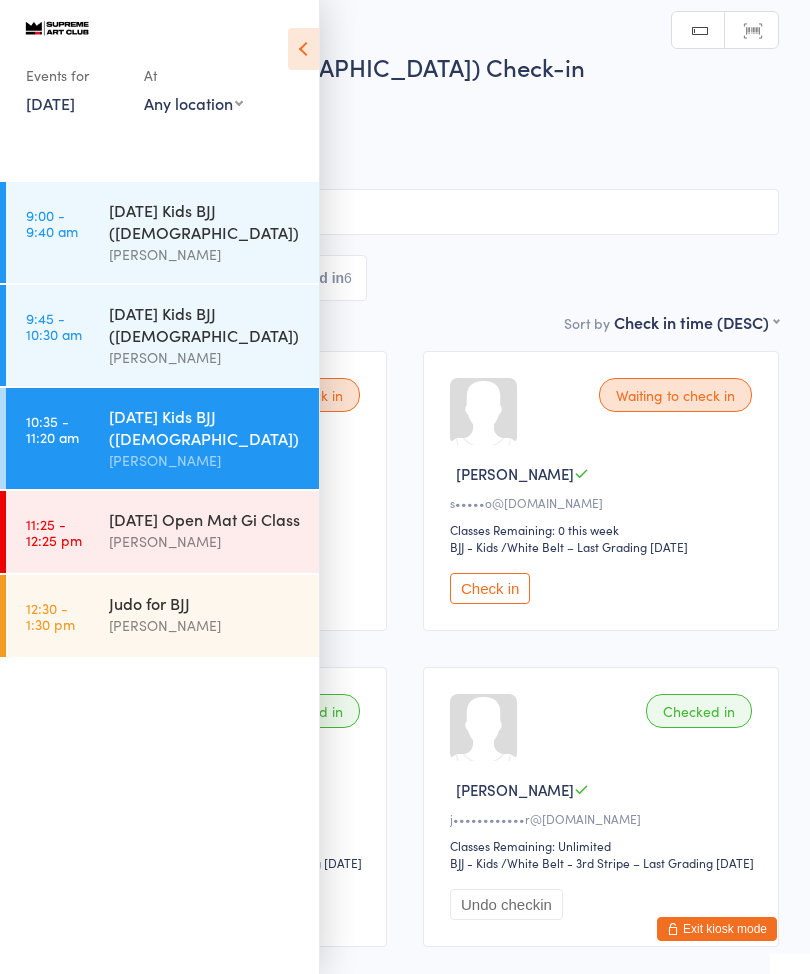 click at bounding box center [303, 49] 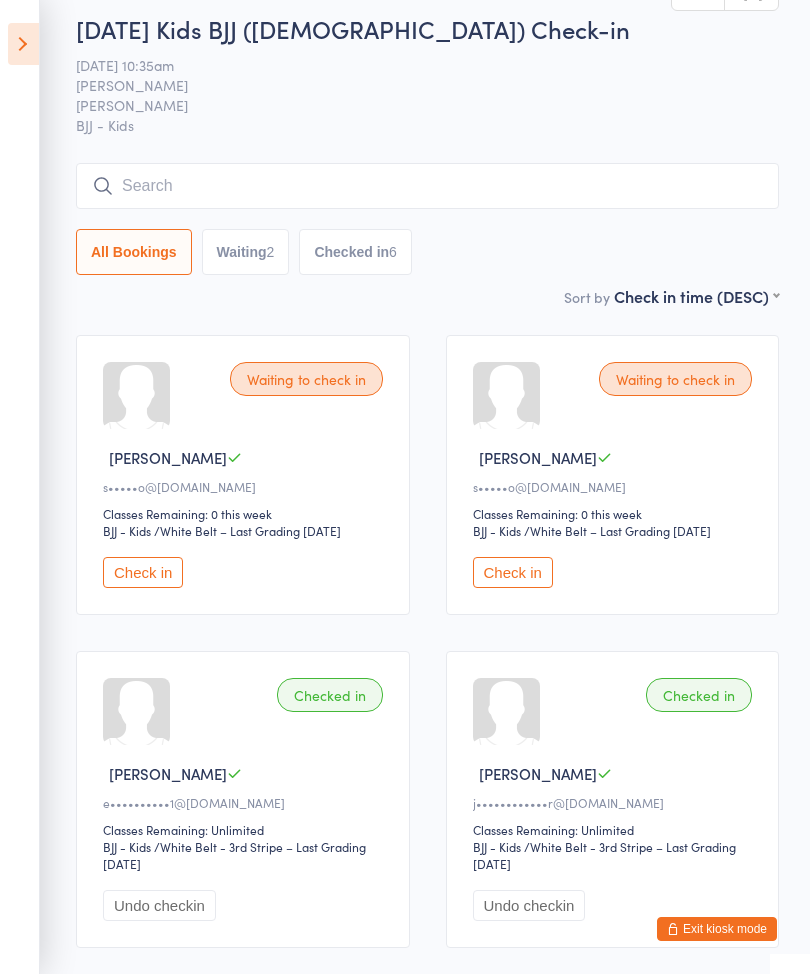 scroll, scrollTop: 0, scrollLeft: 0, axis: both 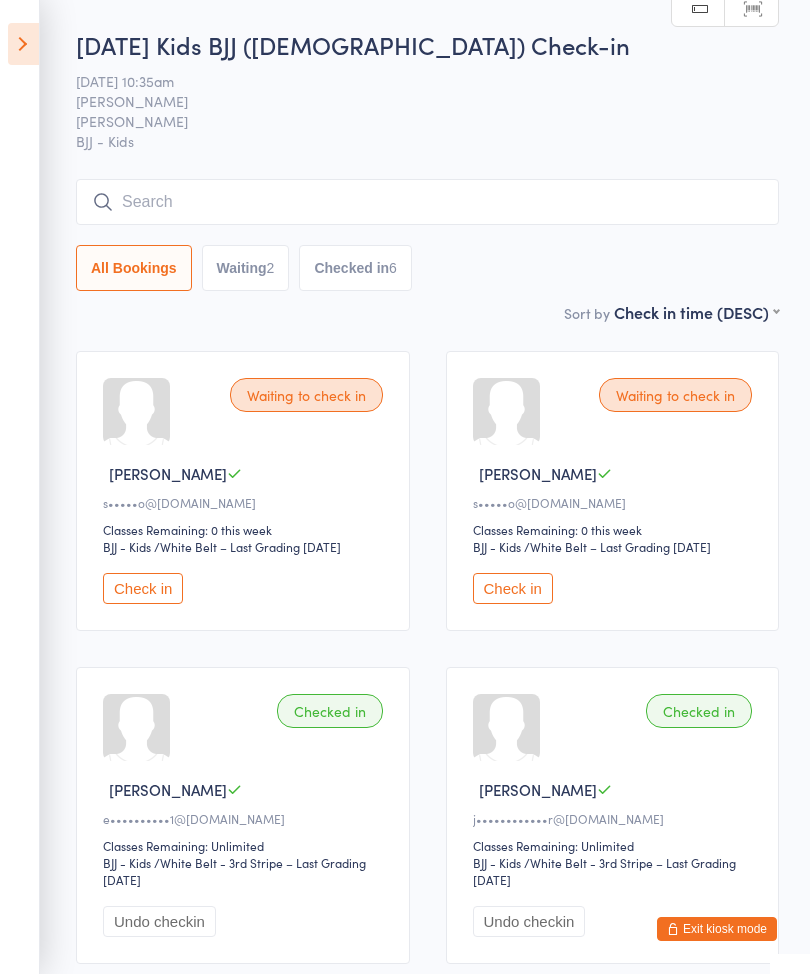 click on "Check in" at bounding box center [513, 588] 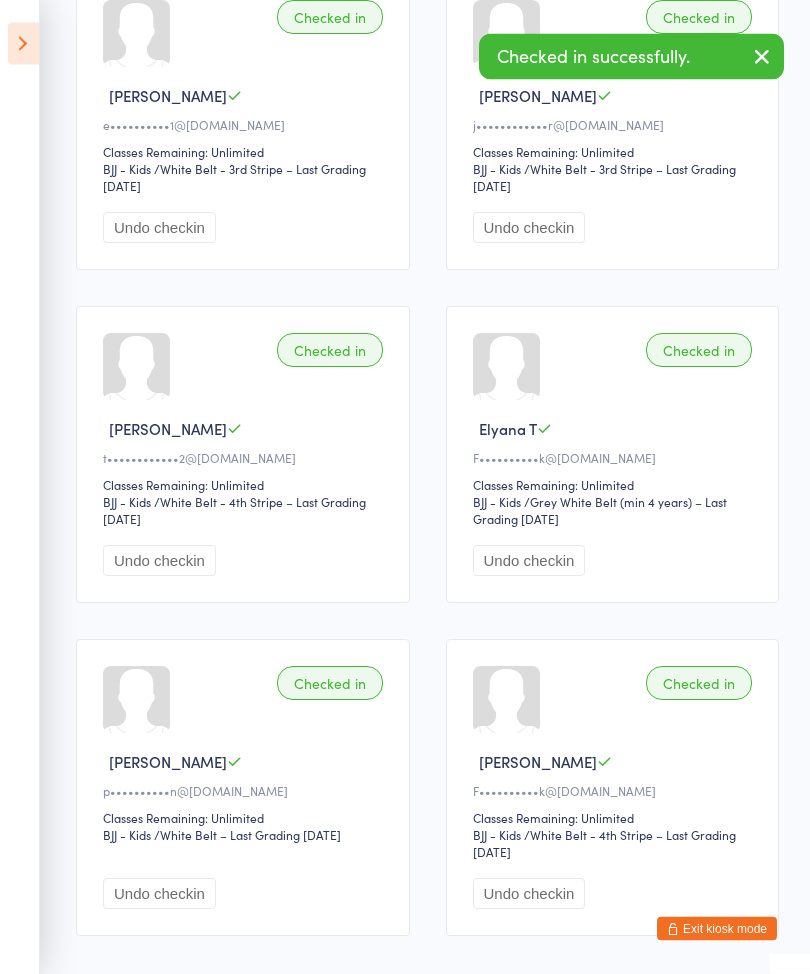 scroll, scrollTop: 779, scrollLeft: 0, axis: vertical 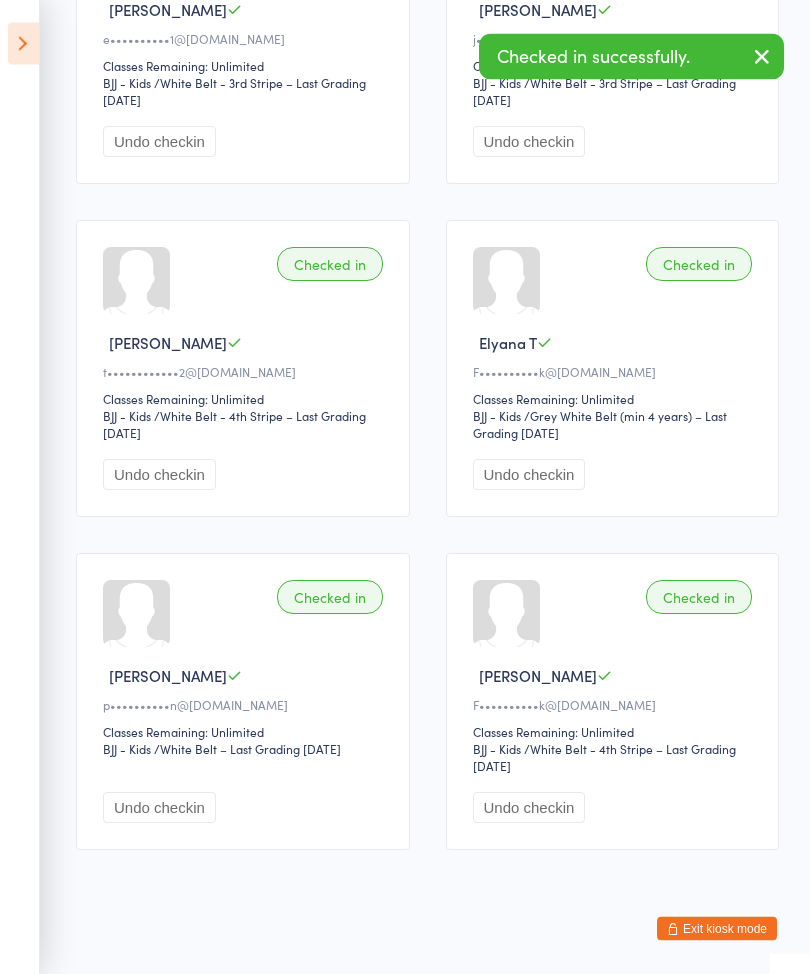click at bounding box center (23, 44) 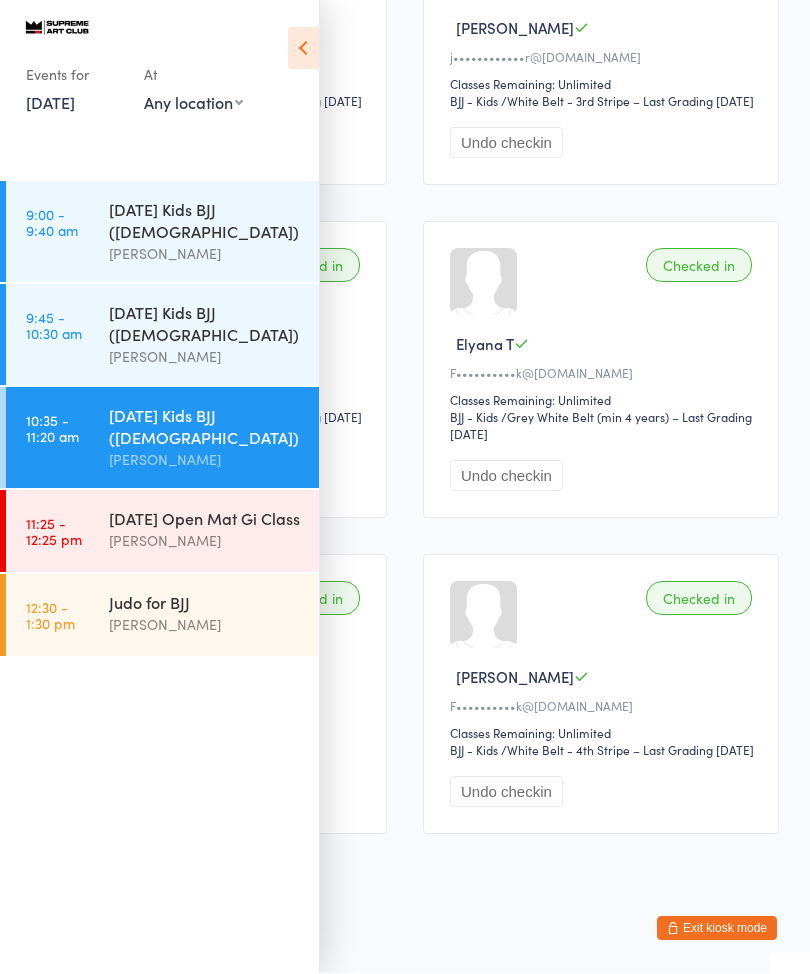 click on "[DATE] Open Mat Gi Class" at bounding box center [205, 519] 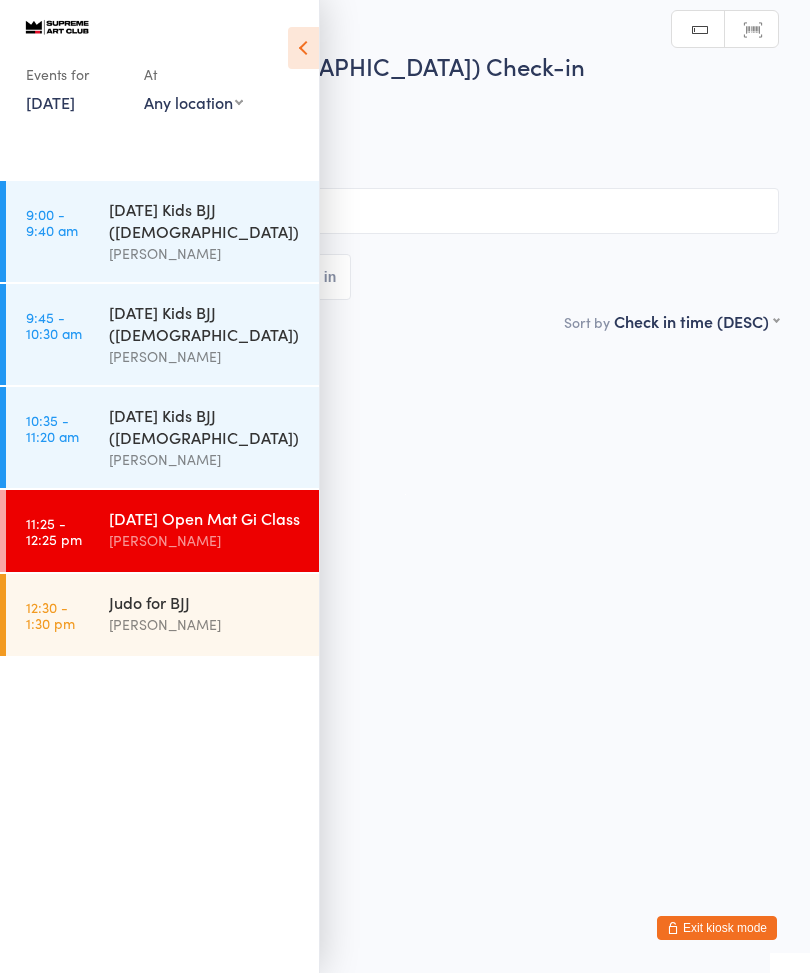 scroll, scrollTop: 1, scrollLeft: 0, axis: vertical 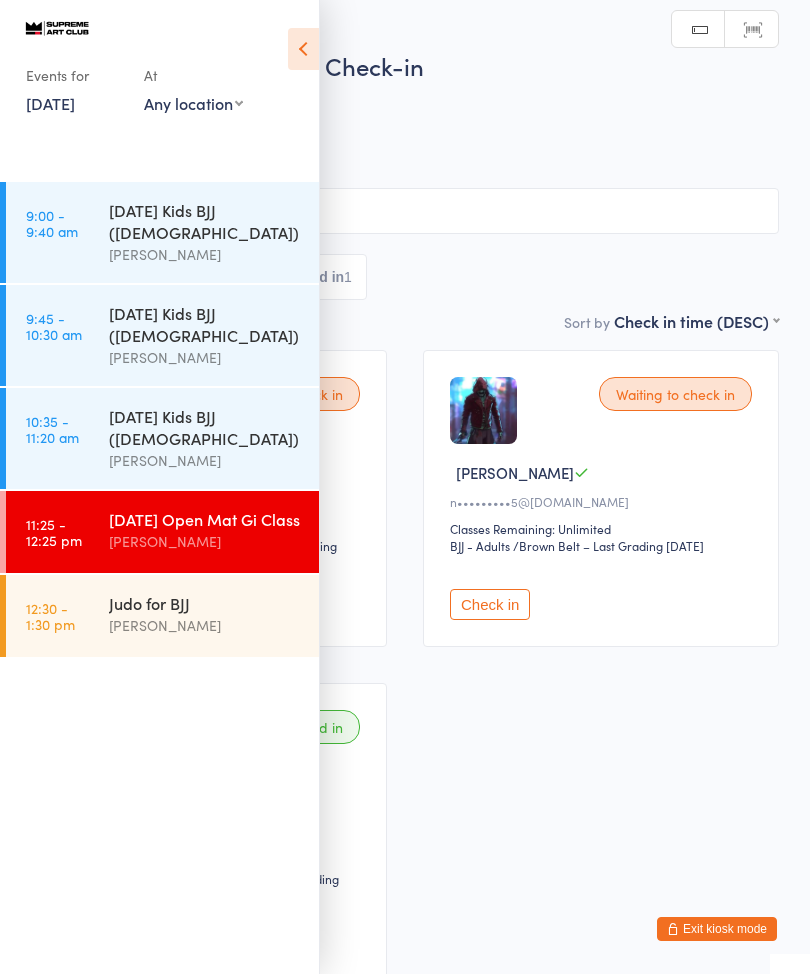 click on "Events for [DATE] [DATE]
[DATE]
Sun Mon Tue Wed Thu Fri Sat
27
29
30
01
02
03
04
05
28
06
07
08
09
10
11
12
29
13
14
15
16
17
18
19
30
20
21
22
23
24
25
26
31
27
28
29
30
31
01
02" at bounding box center (159, 69) 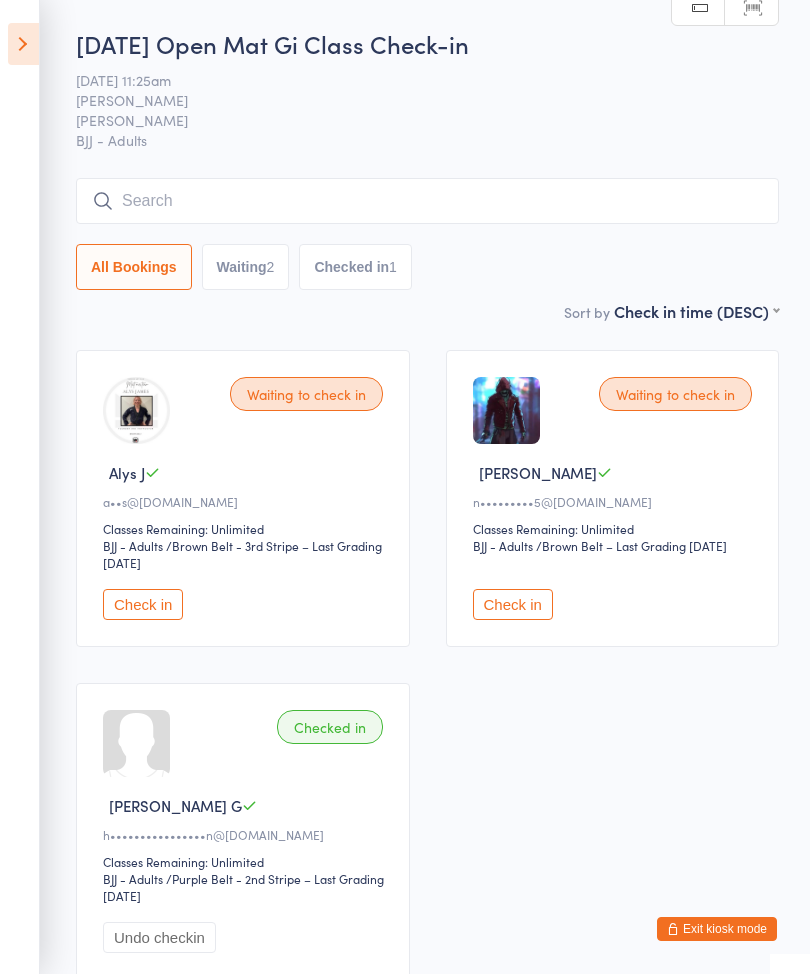 click at bounding box center [427, 201] 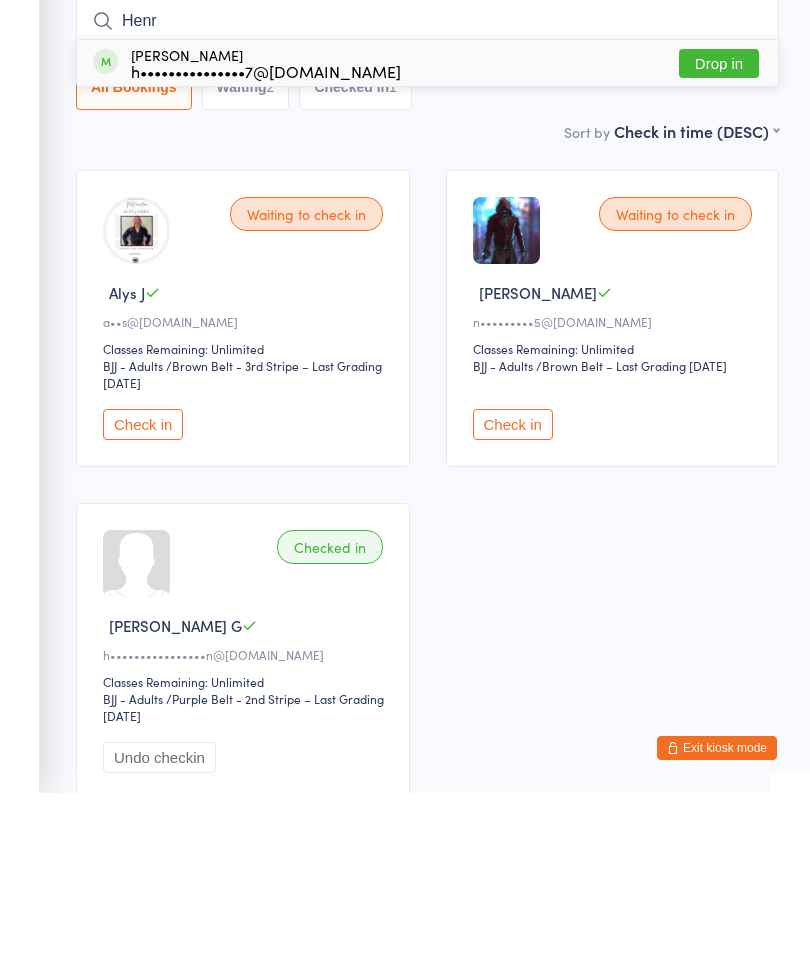 type on "Henr" 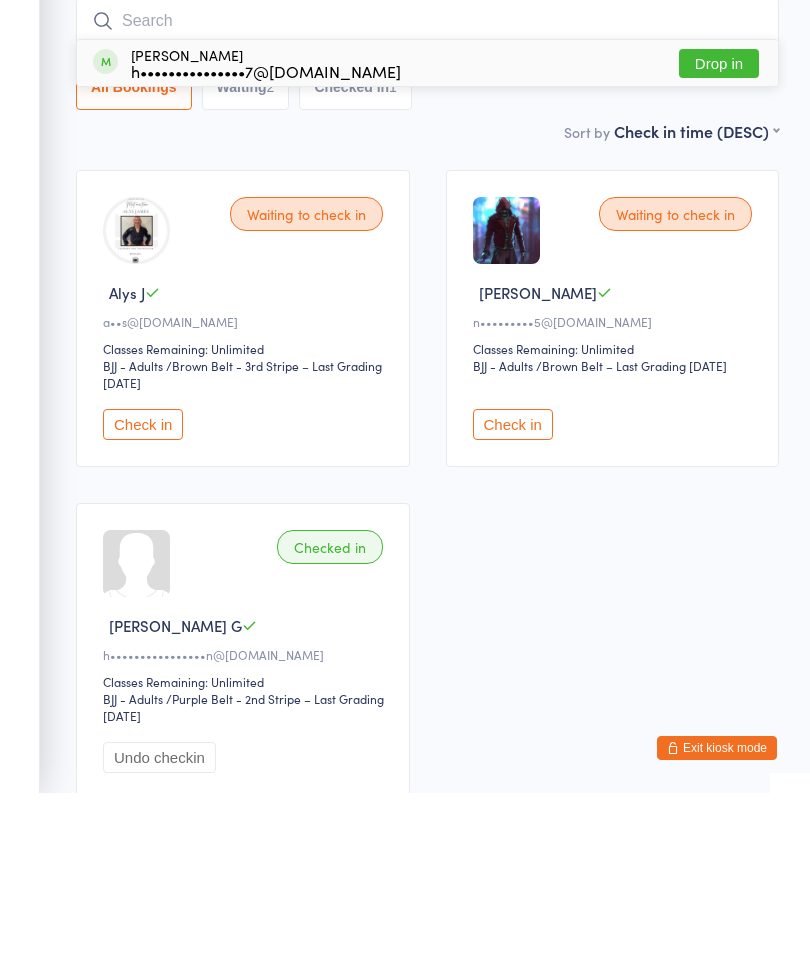 scroll, scrollTop: 181, scrollLeft: 0, axis: vertical 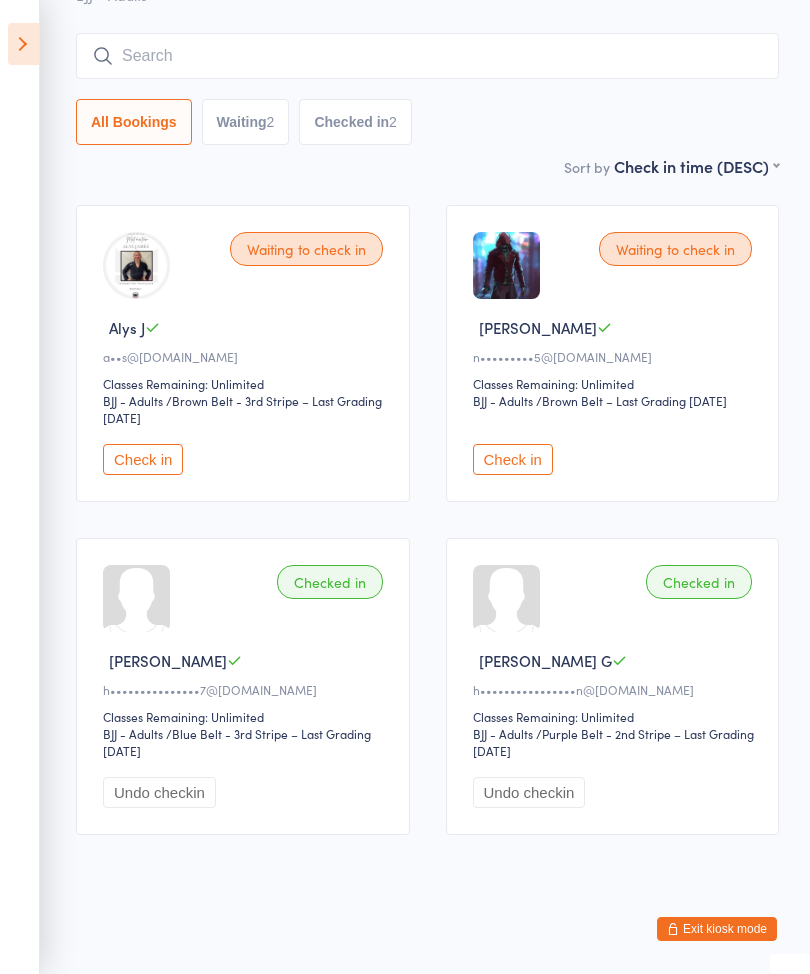 click at bounding box center [427, 56] 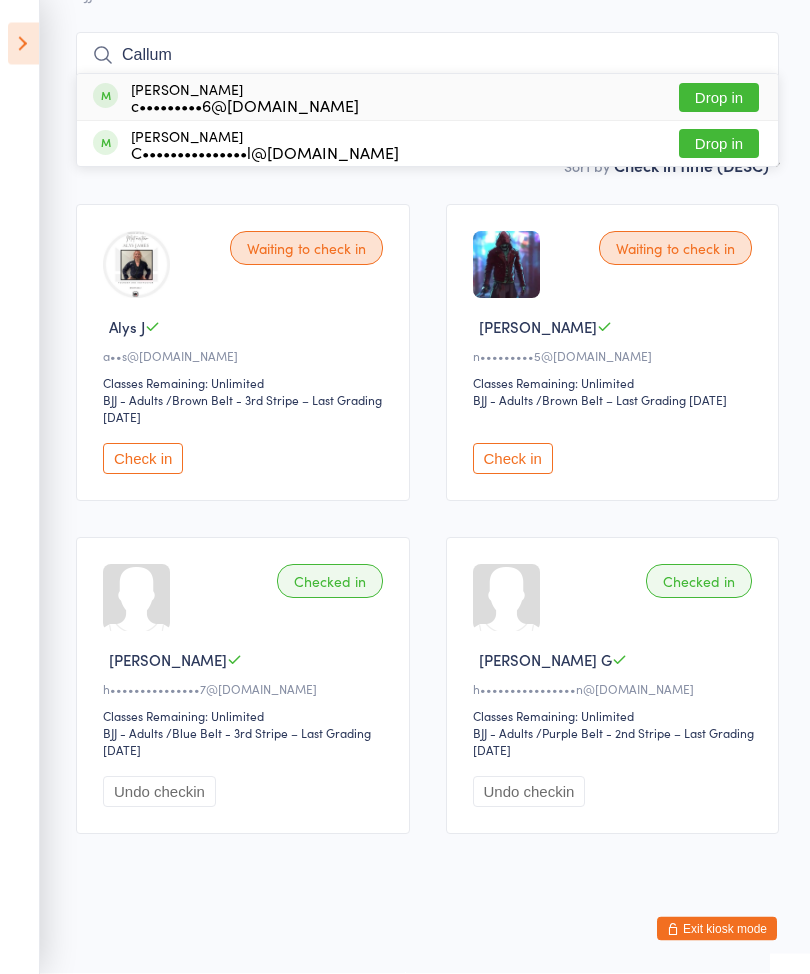 type on "Callum" 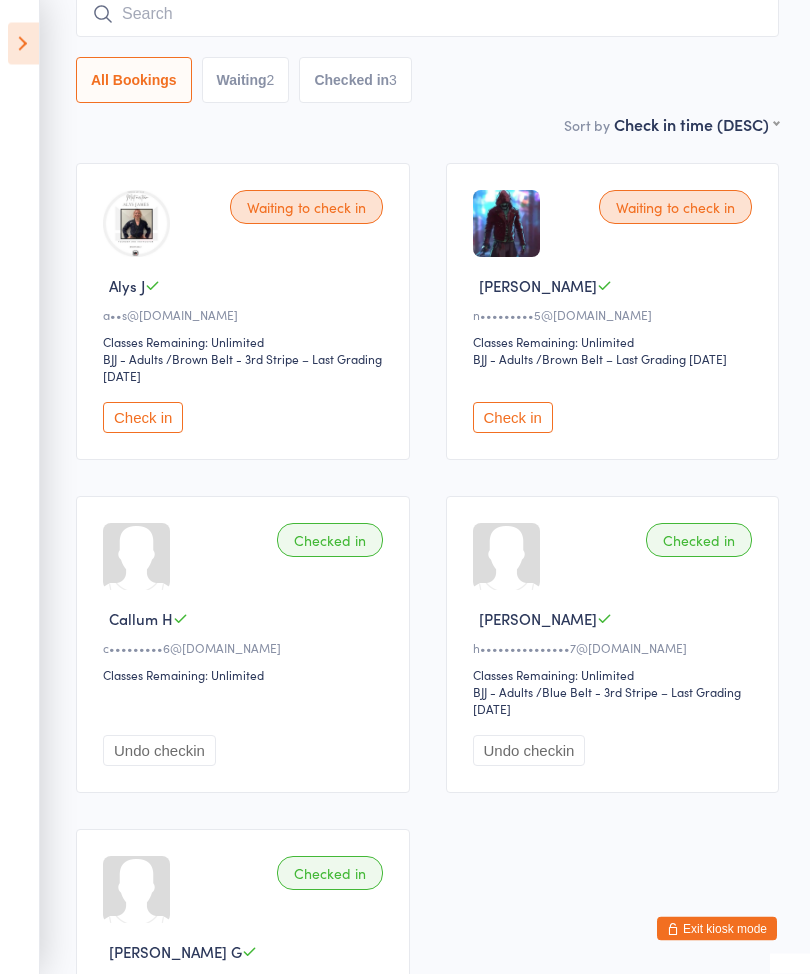 scroll, scrollTop: 184, scrollLeft: 0, axis: vertical 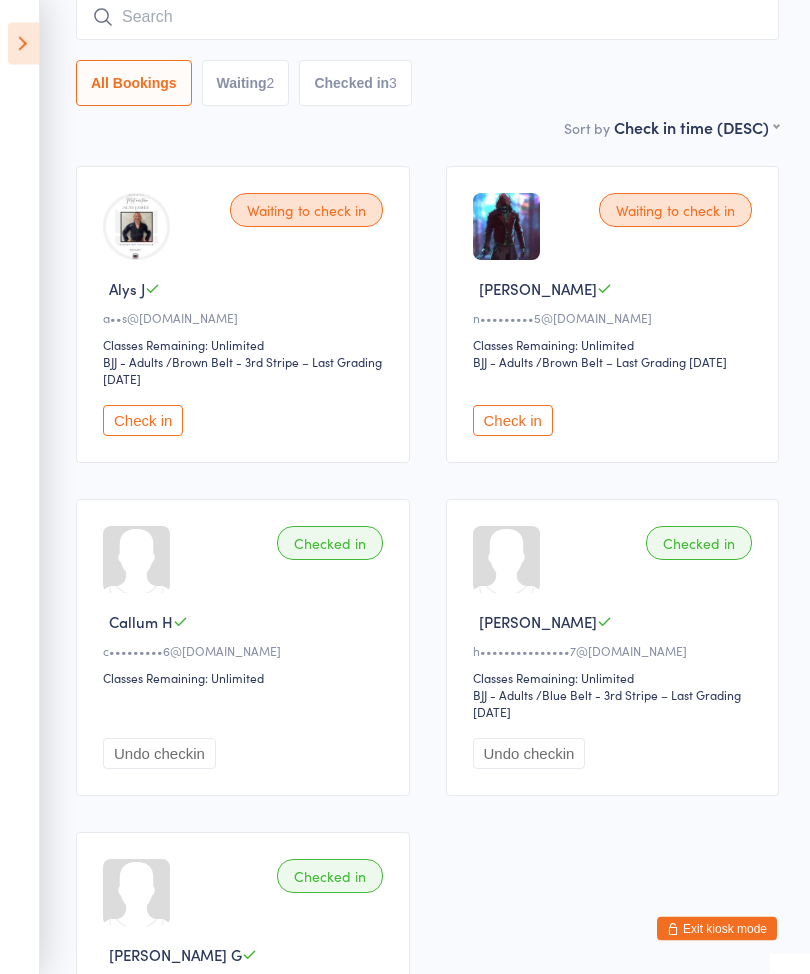 click on "Check in" at bounding box center (143, 421) 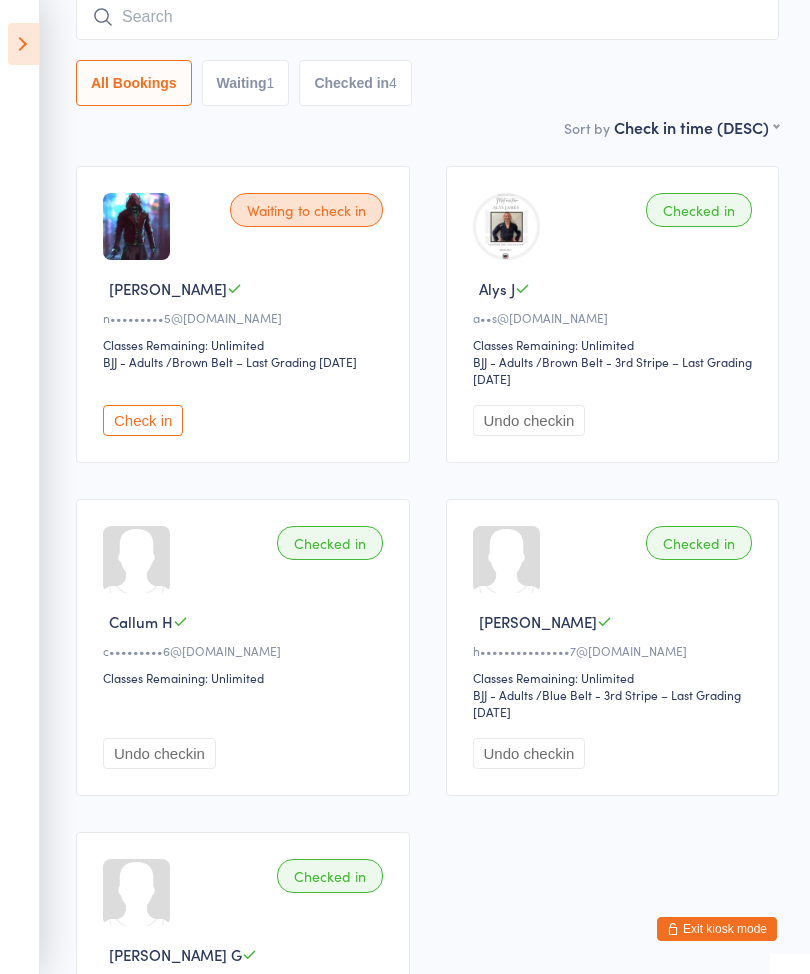 click on "Check in" at bounding box center [143, 420] 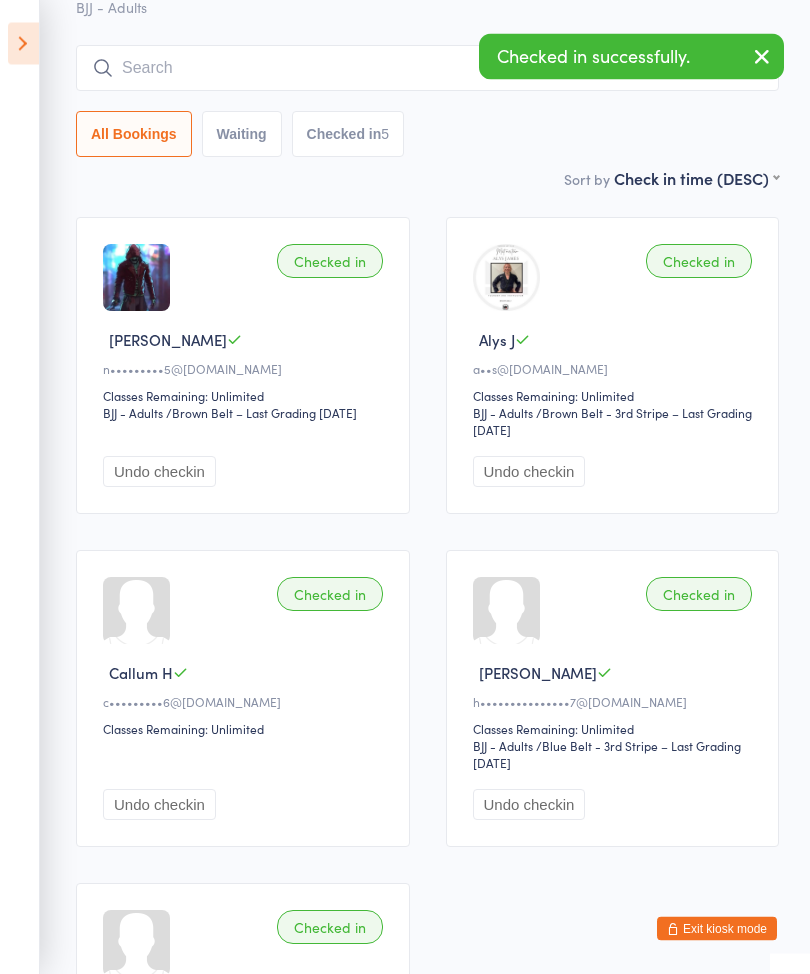 scroll, scrollTop: 0, scrollLeft: 0, axis: both 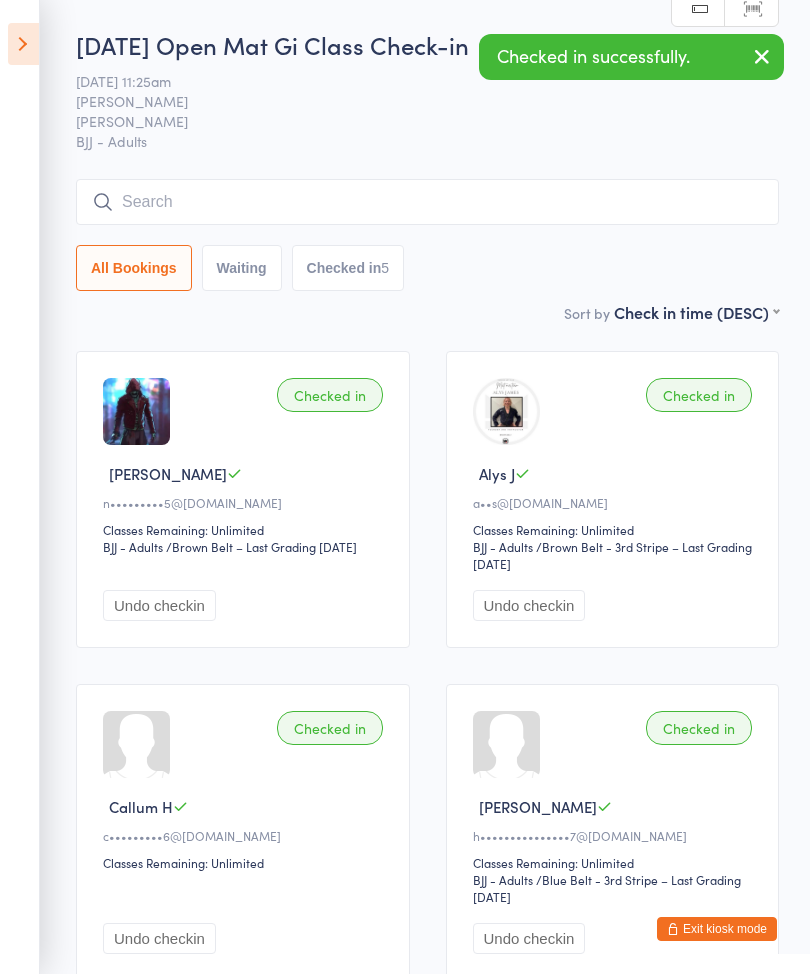 click at bounding box center (23, 44) 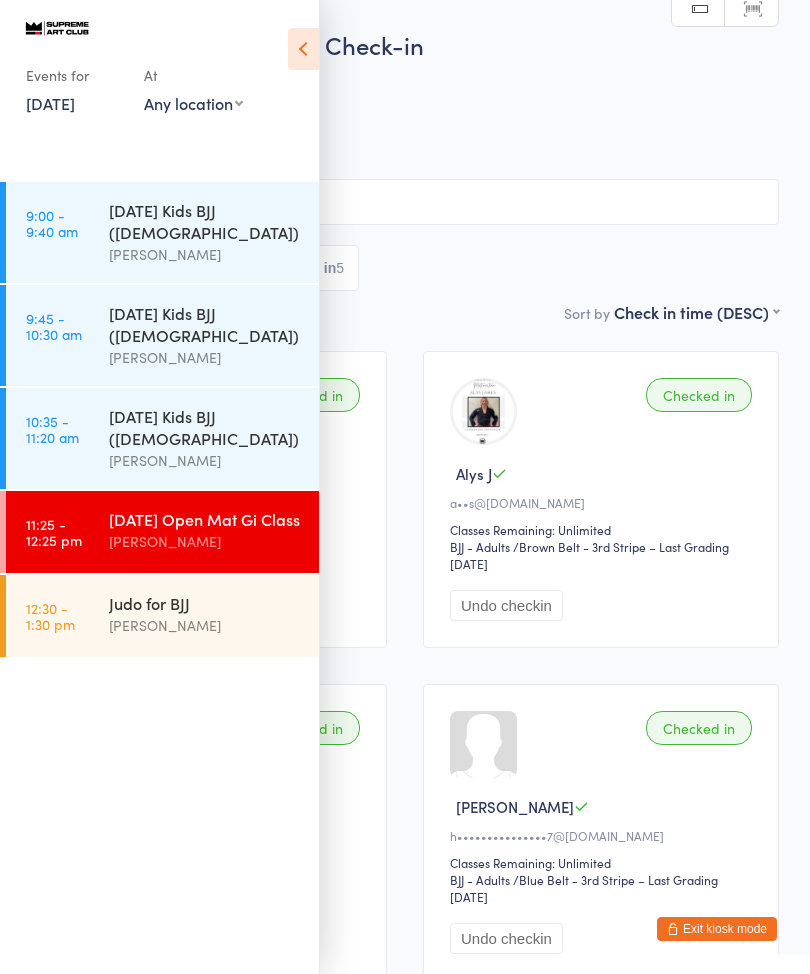 click on "12:30 - 1:30 pm Judo for BJJ [PERSON_NAME]" at bounding box center (162, 616) 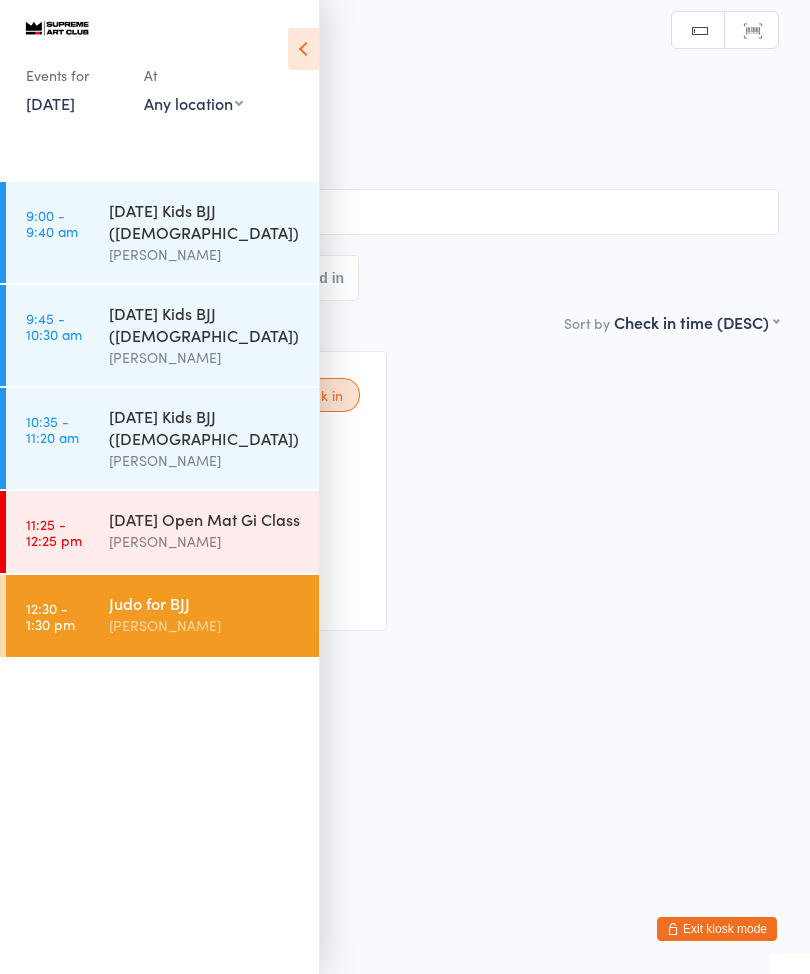 click on "Waiting to check in [PERSON_NAME] L  n•••••••••5@[DOMAIN_NAME] Classes Remaining: Unlimited BJJ - Adults  BJJ - Adults   /  Brown Belt – Last Grading [DATE]   Check in" at bounding box center [405, 491] 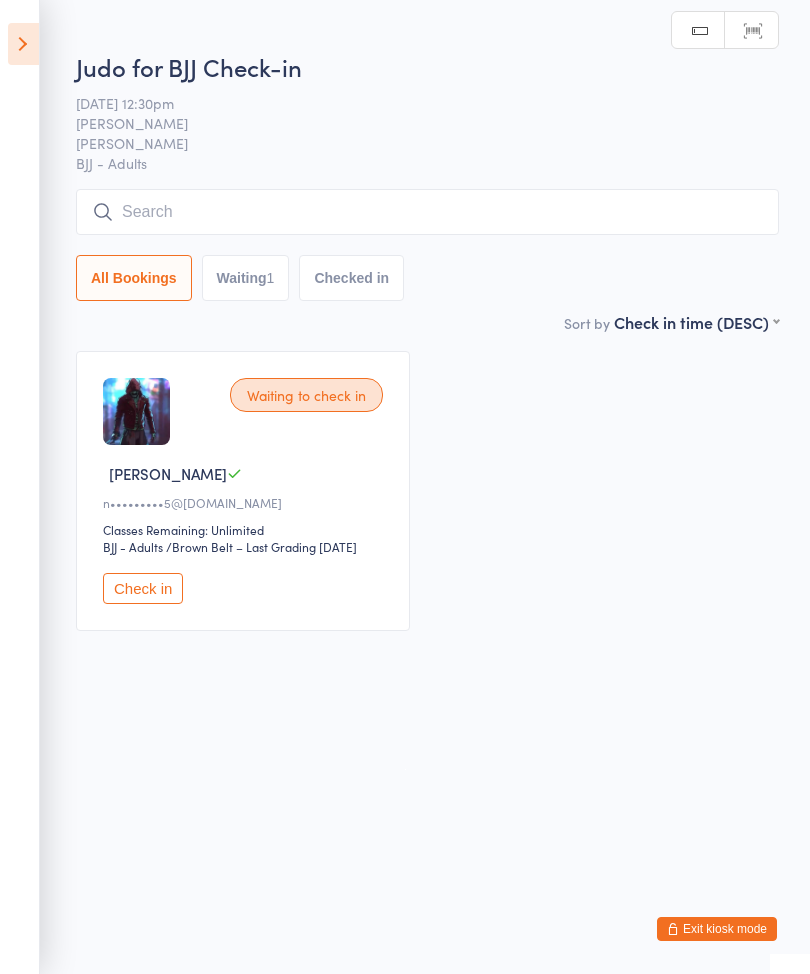 click on "Check in" at bounding box center (143, 588) 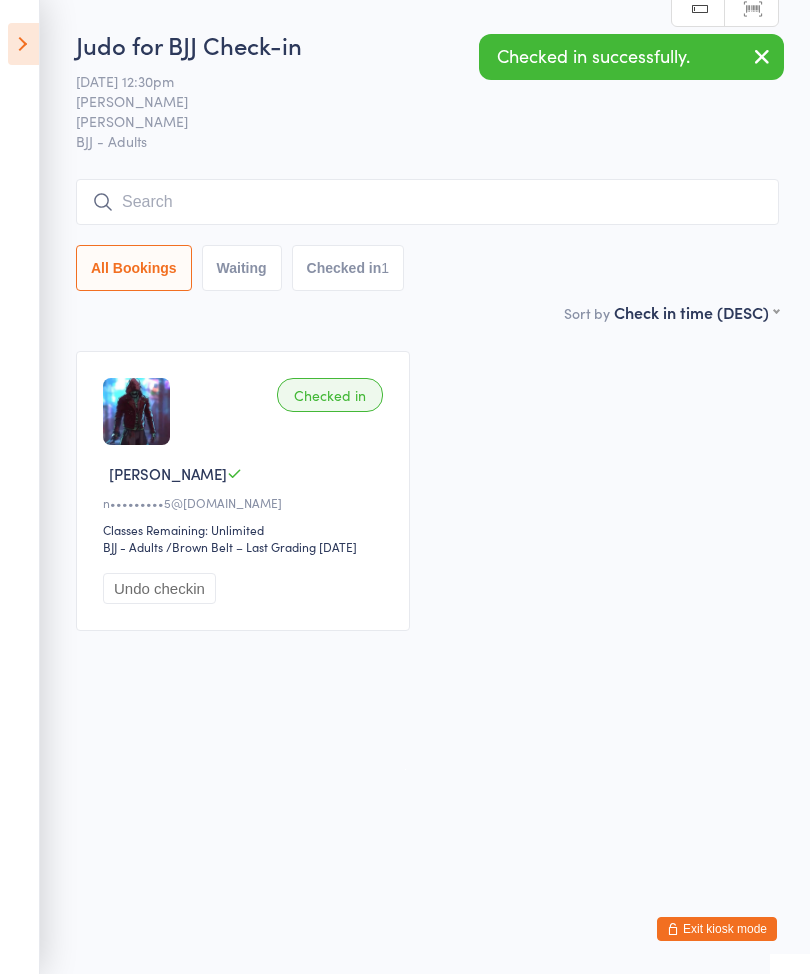click at bounding box center [23, 44] 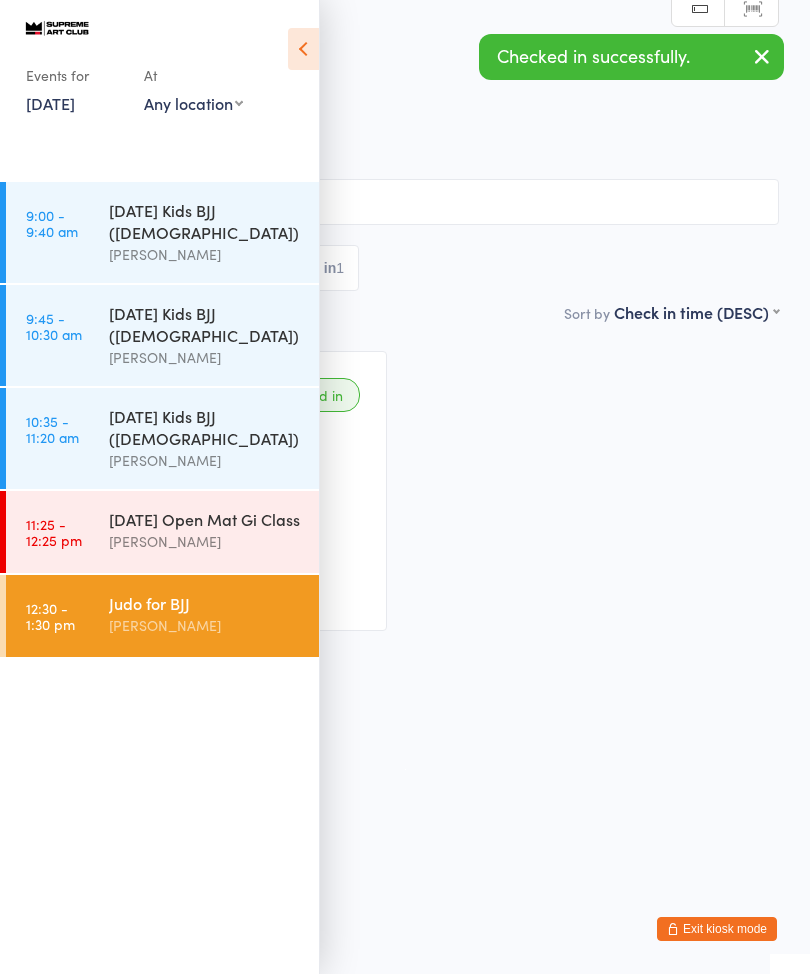 click on "[DATE] Open Mat Gi Class" at bounding box center [205, 519] 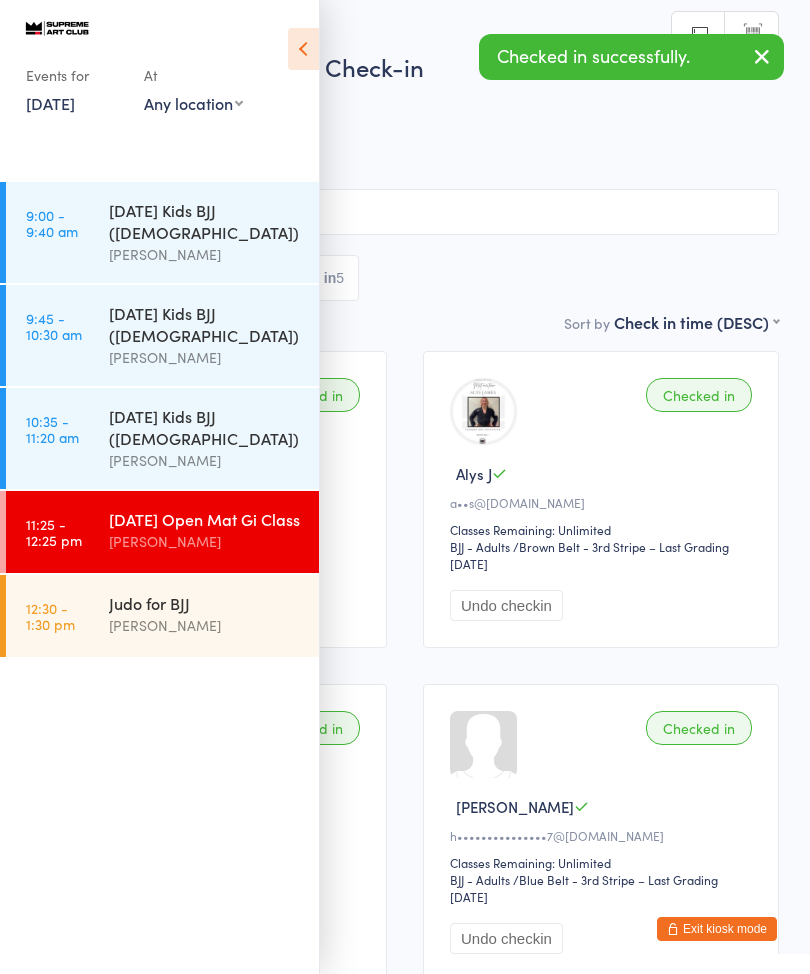 click at bounding box center [303, 49] 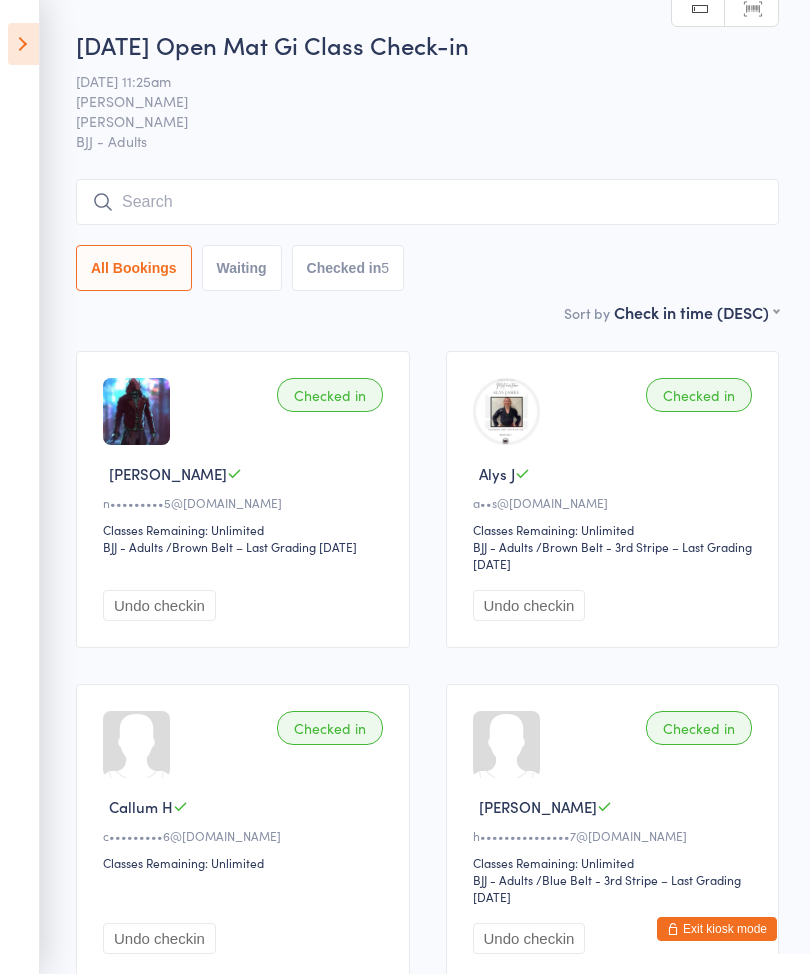 click at bounding box center [427, 202] 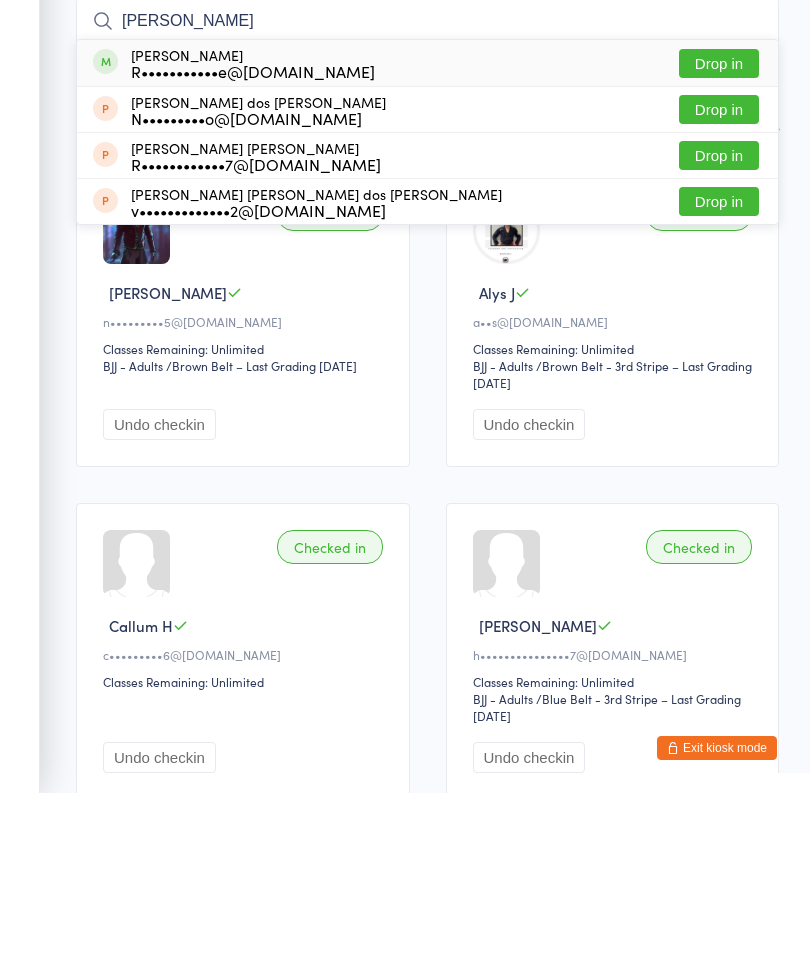 type on "[PERSON_NAME]" 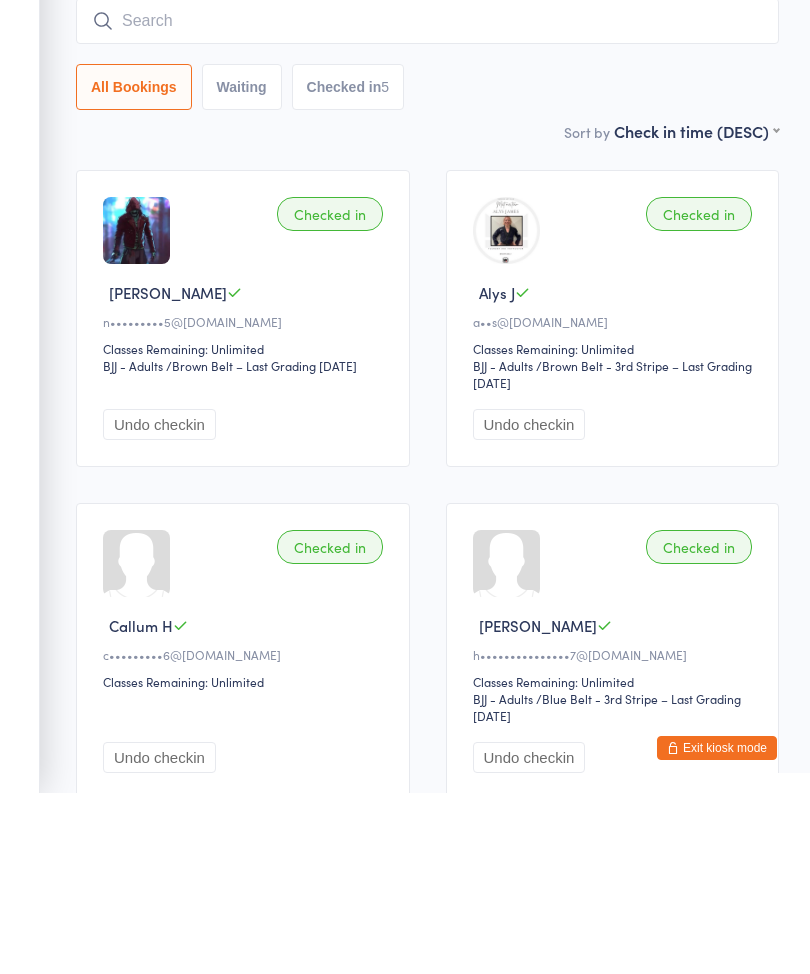 scroll, scrollTop: 181, scrollLeft: 0, axis: vertical 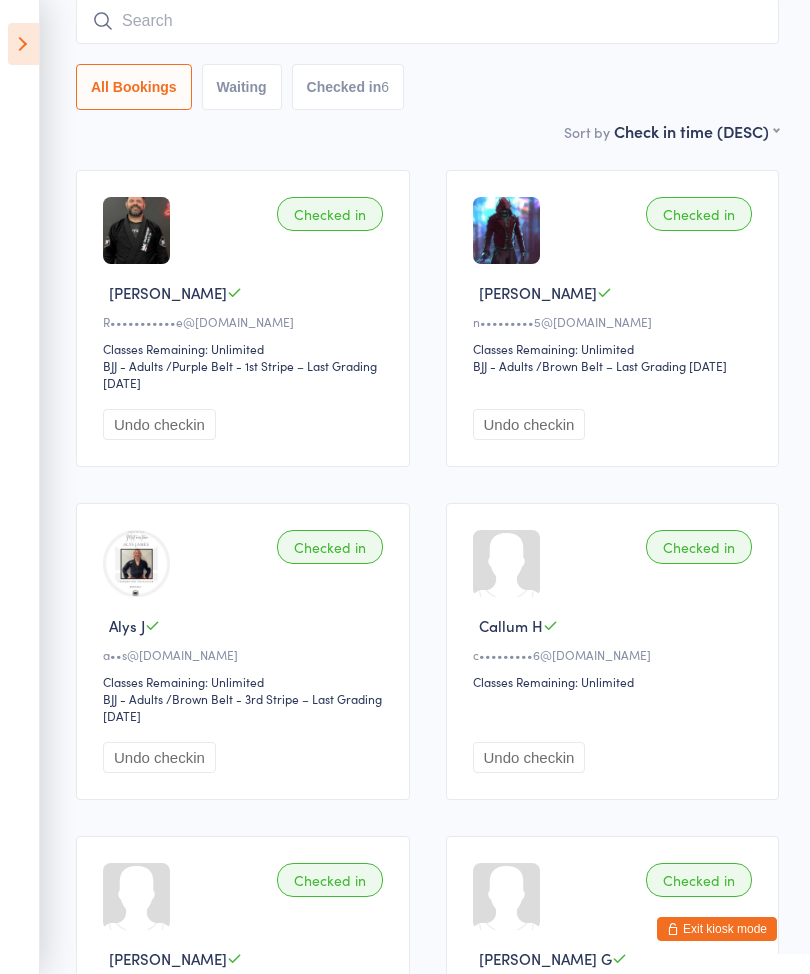 click at bounding box center (427, 21) 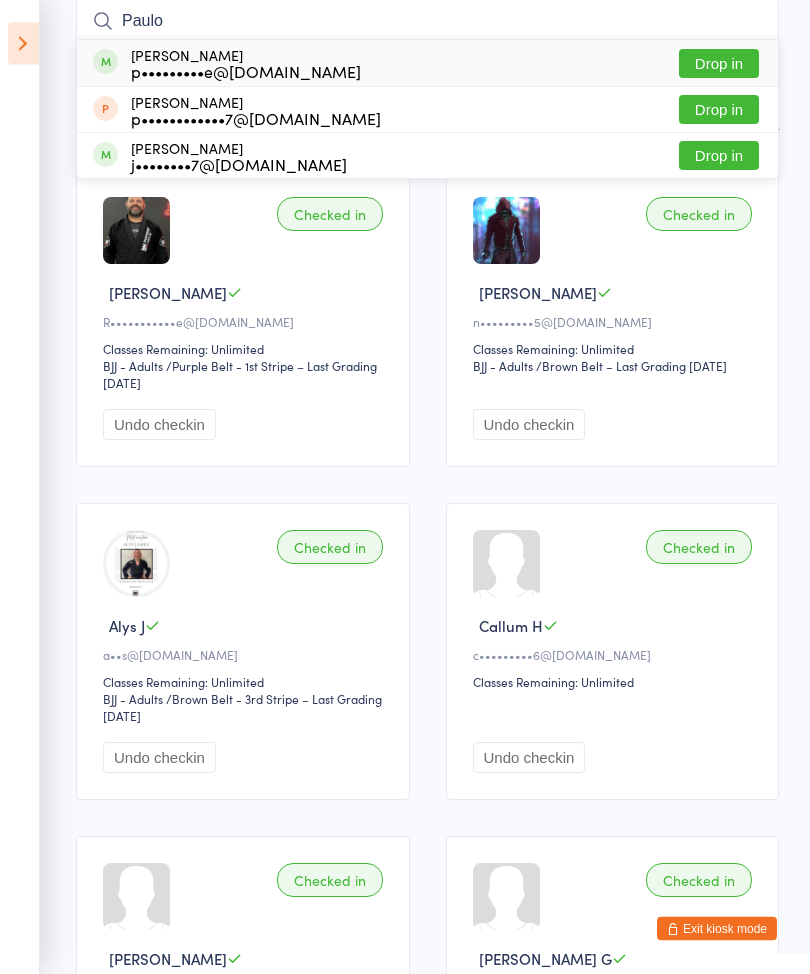 type on "Paulo" 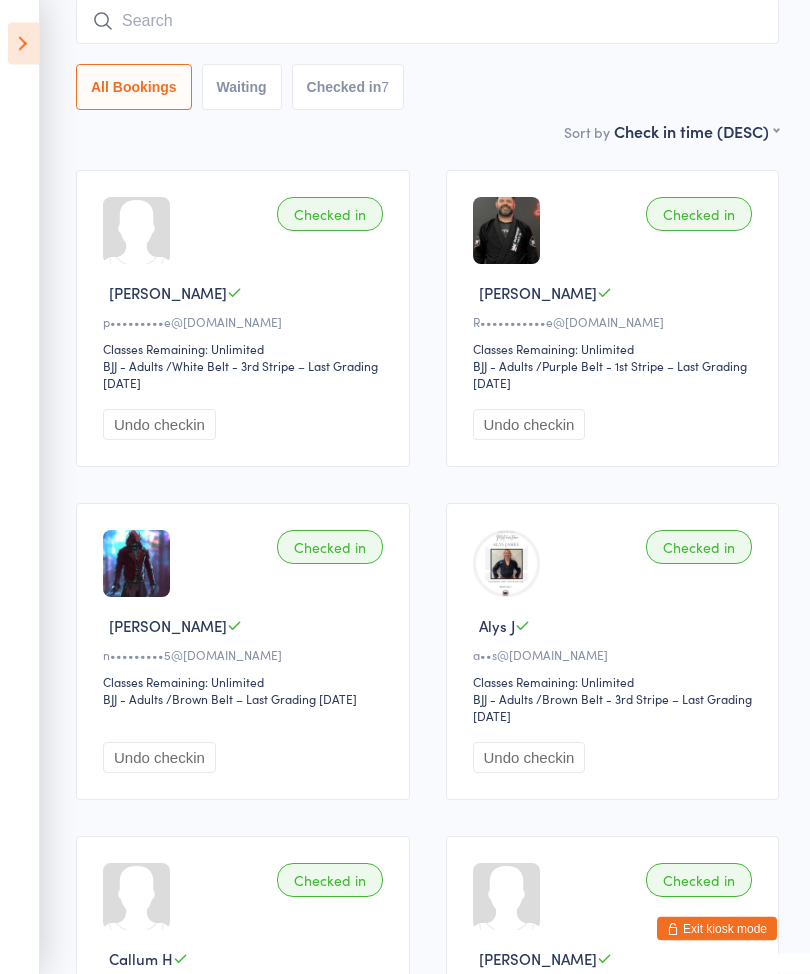 click at bounding box center (427, 22) 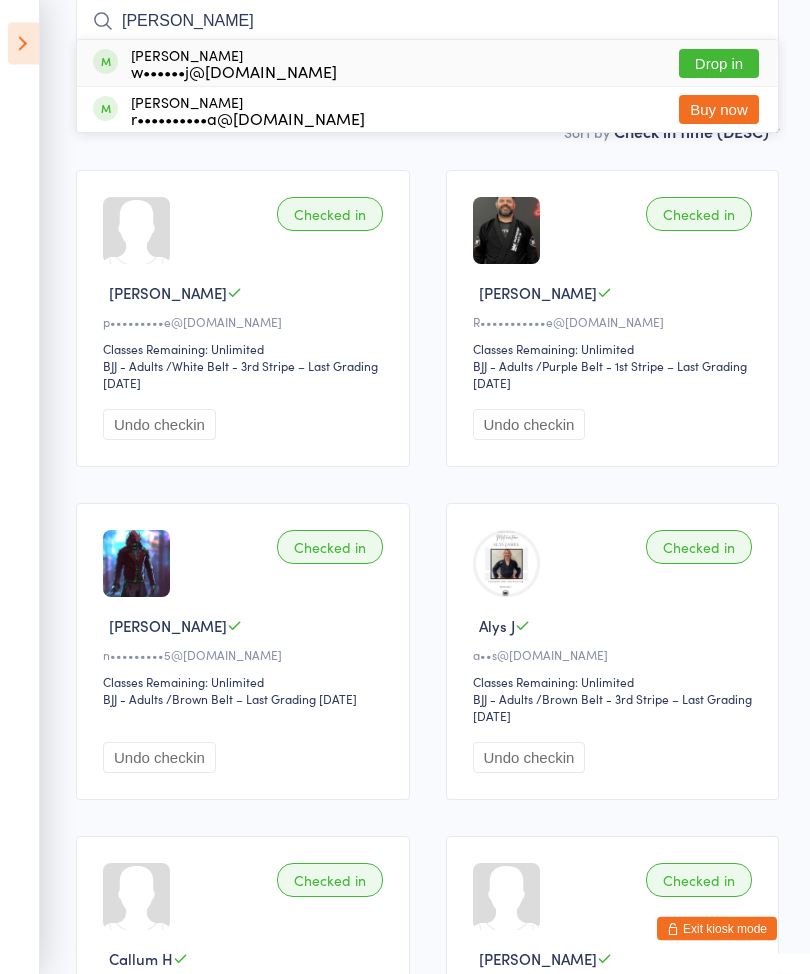 type on "[PERSON_NAME]" 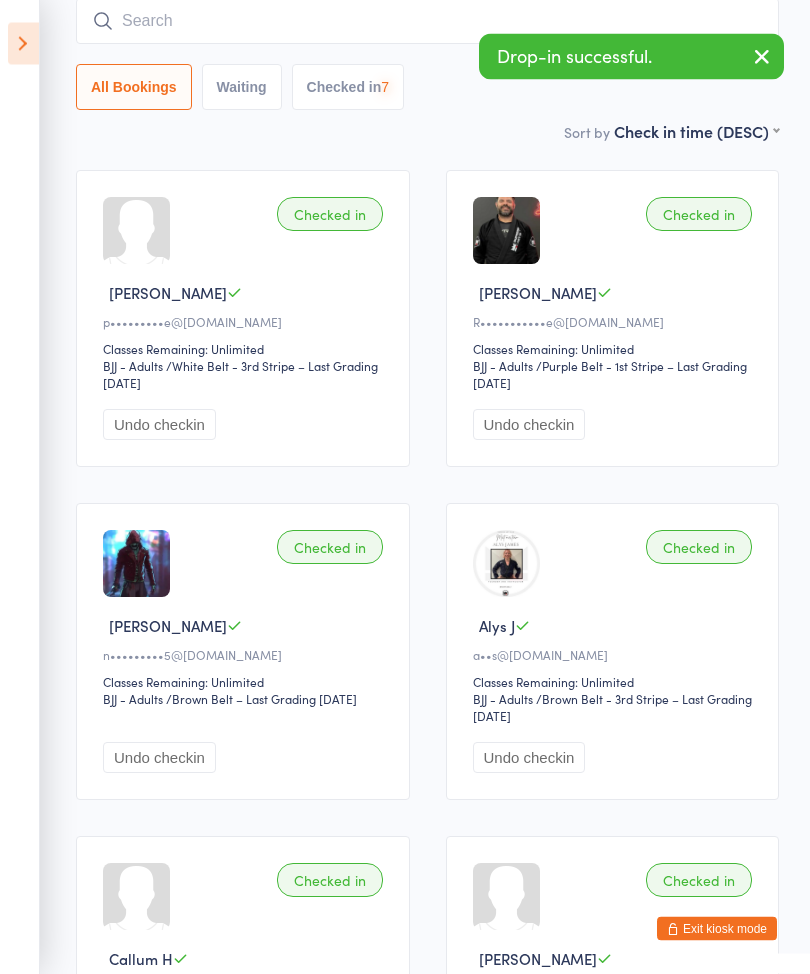 scroll, scrollTop: 181, scrollLeft: 0, axis: vertical 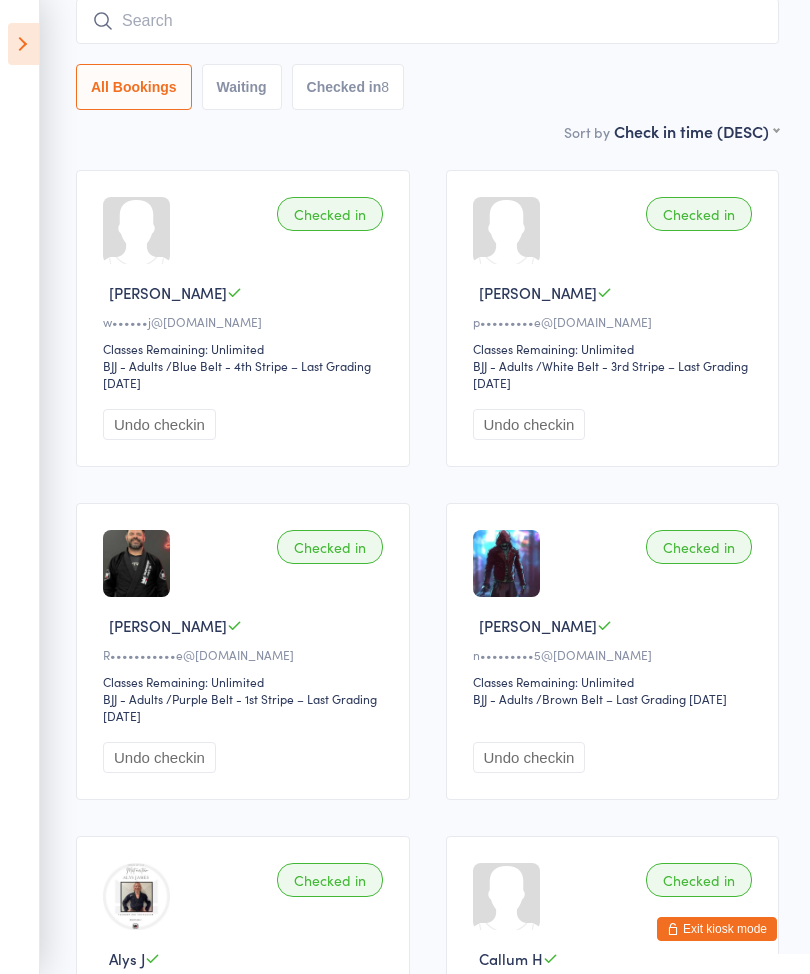 click at bounding box center [23, 44] 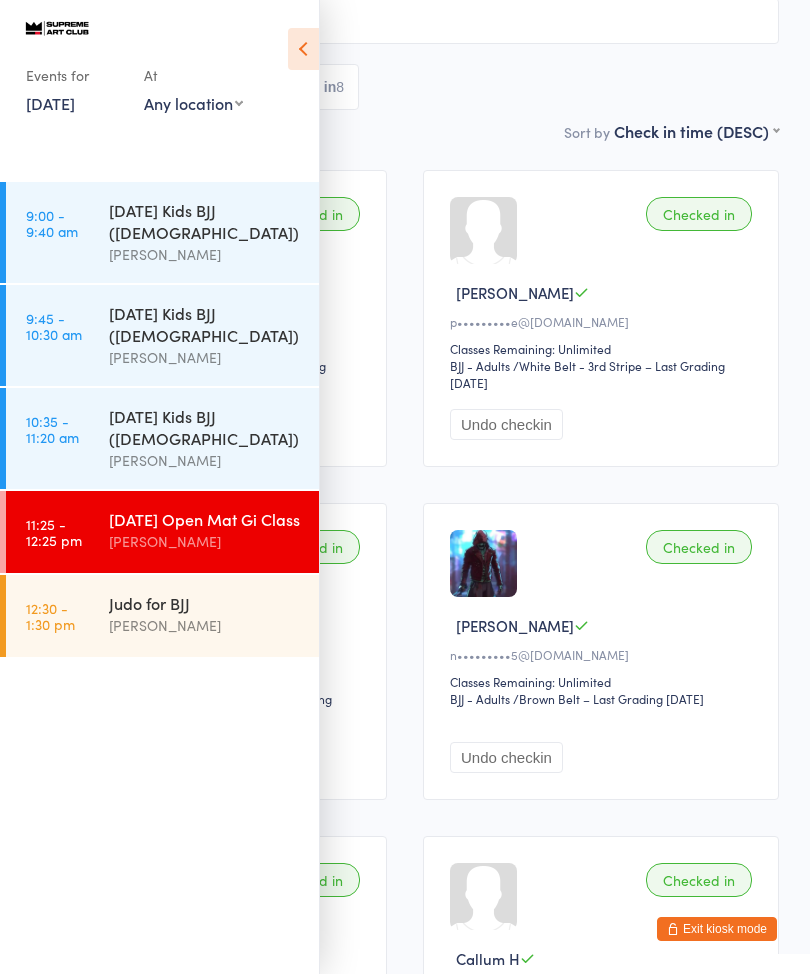 click on "[DATE] Kids BJJ ([DEMOGRAPHIC_DATA])" at bounding box center [205, 427] 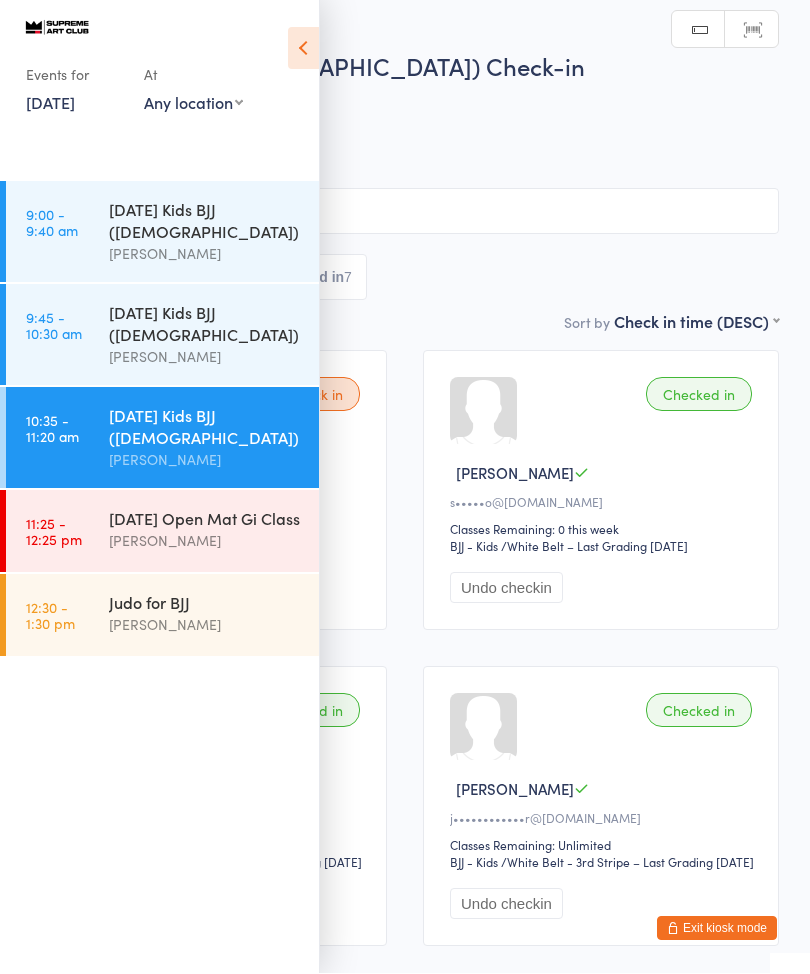 scroll, scrollTop: 1, scrollLeft: 0, axis: vertical 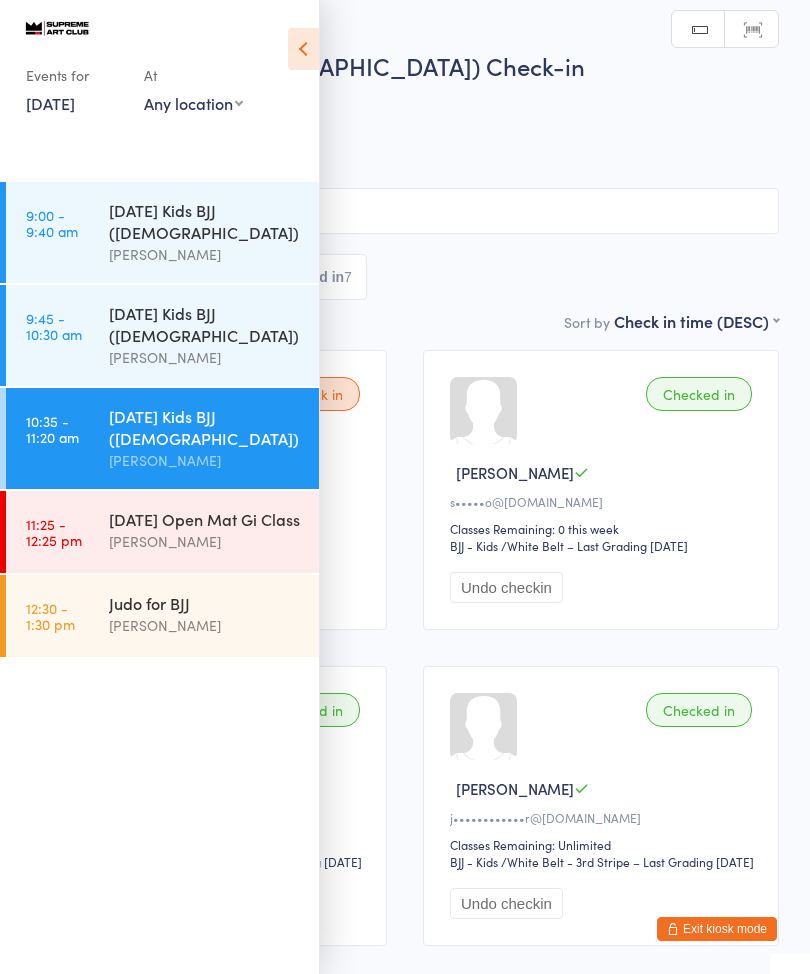 click on "[DATE] Kids BJJ ([DEMOGRAPHIC_DATA]) Check-in" at bounding box center (405, 65) 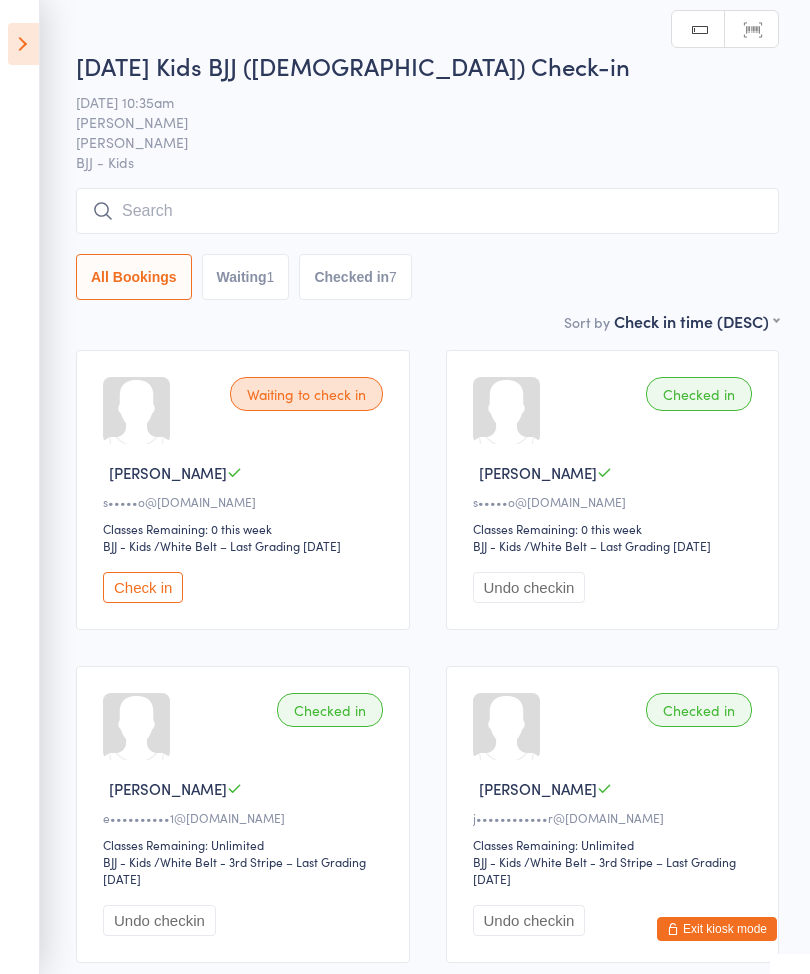 click at bounding box center [427, 211] 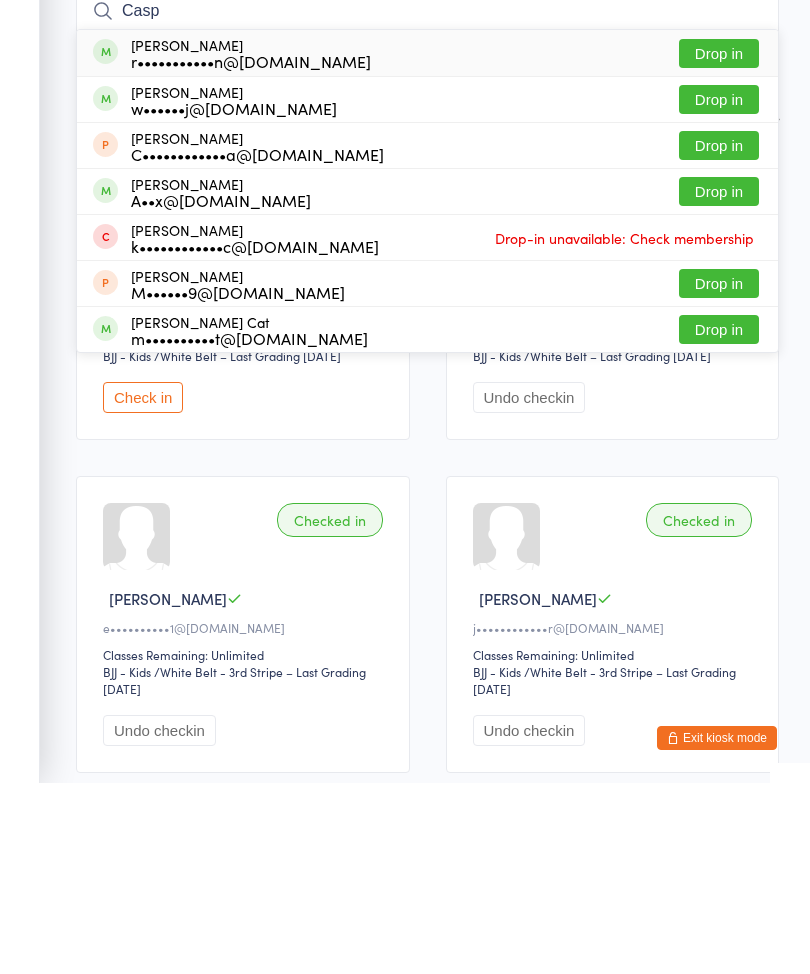 type on "Casp" 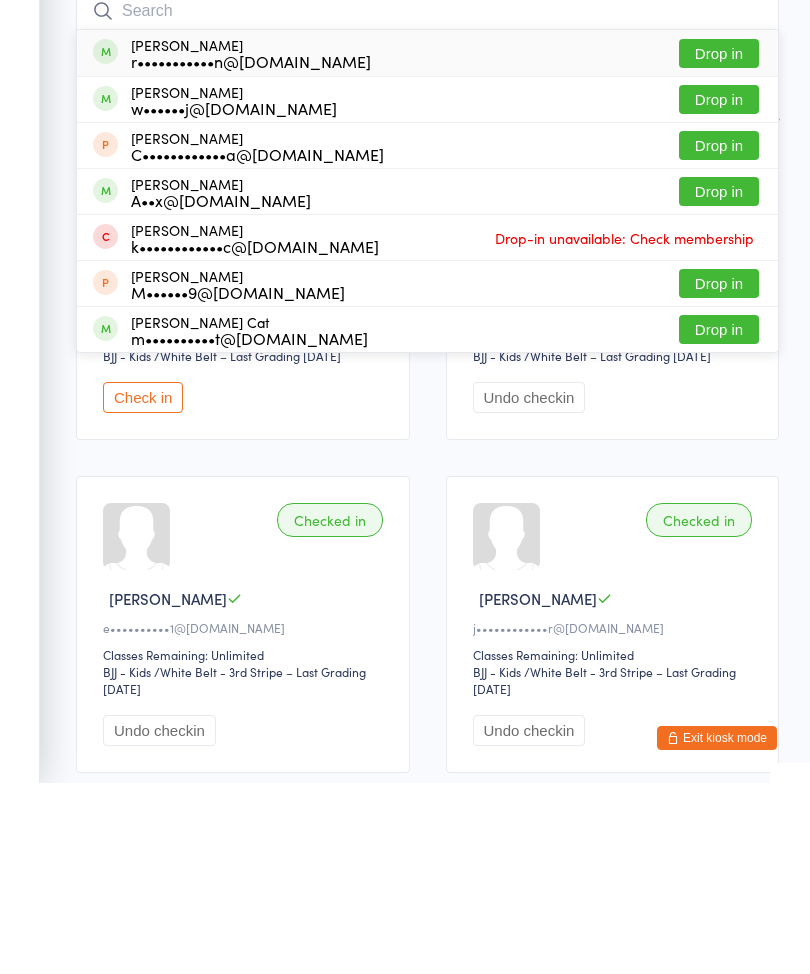 scroll, scrollTop: 191, scrollLeft: 0, axis: vertical 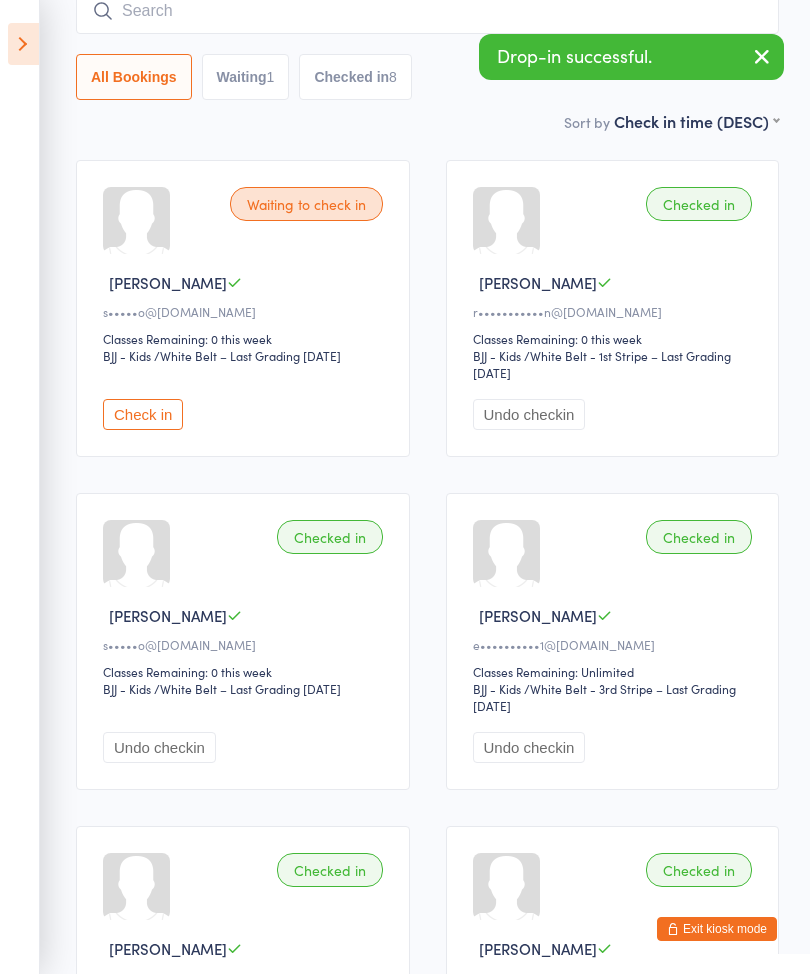 click at bounding box center (23, 44) 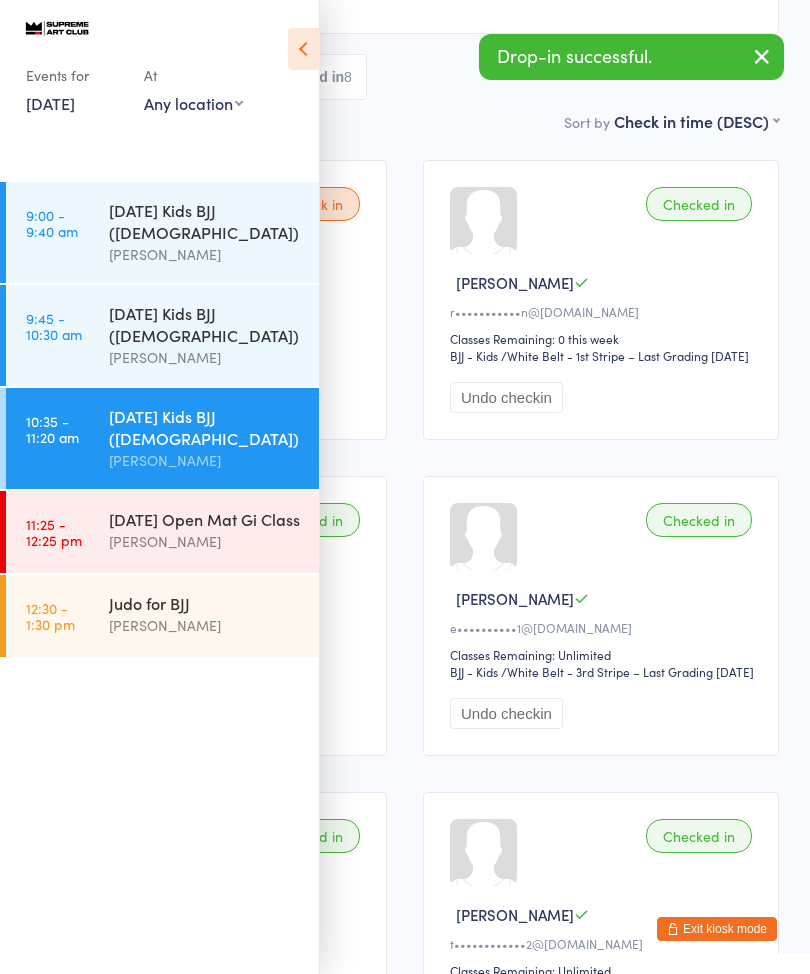 click on "[DATE] Open Mat Gi Class" at bounding box center (205, 519) 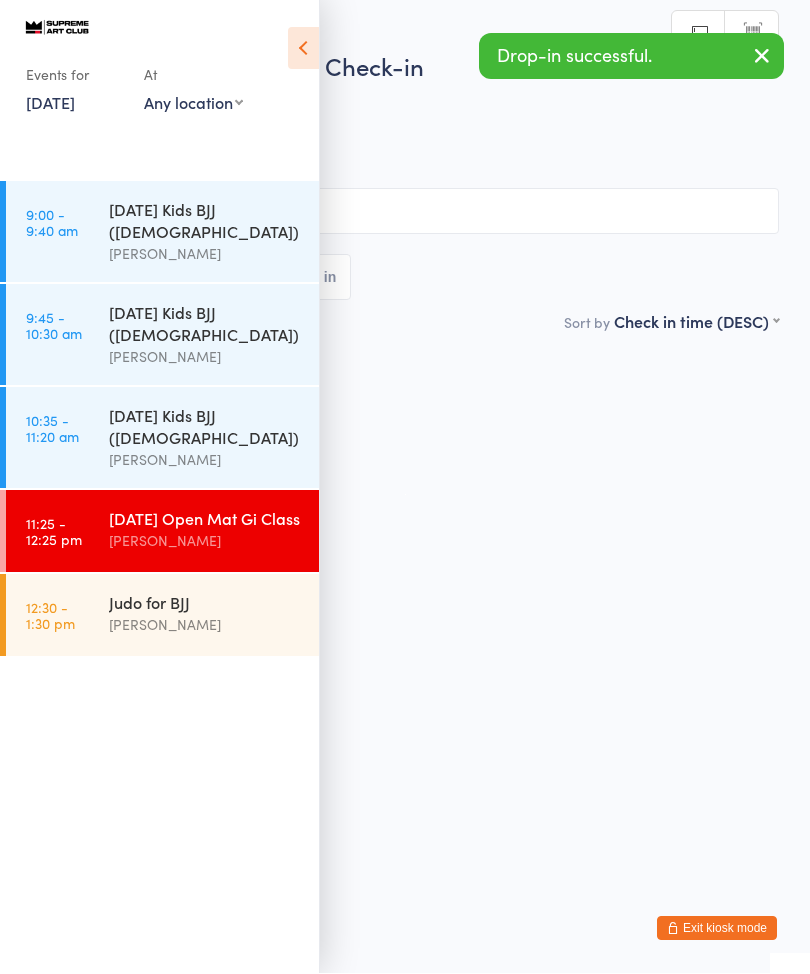 scroll, scrollTop: 1, scrollLeft: 0, axis: vertical 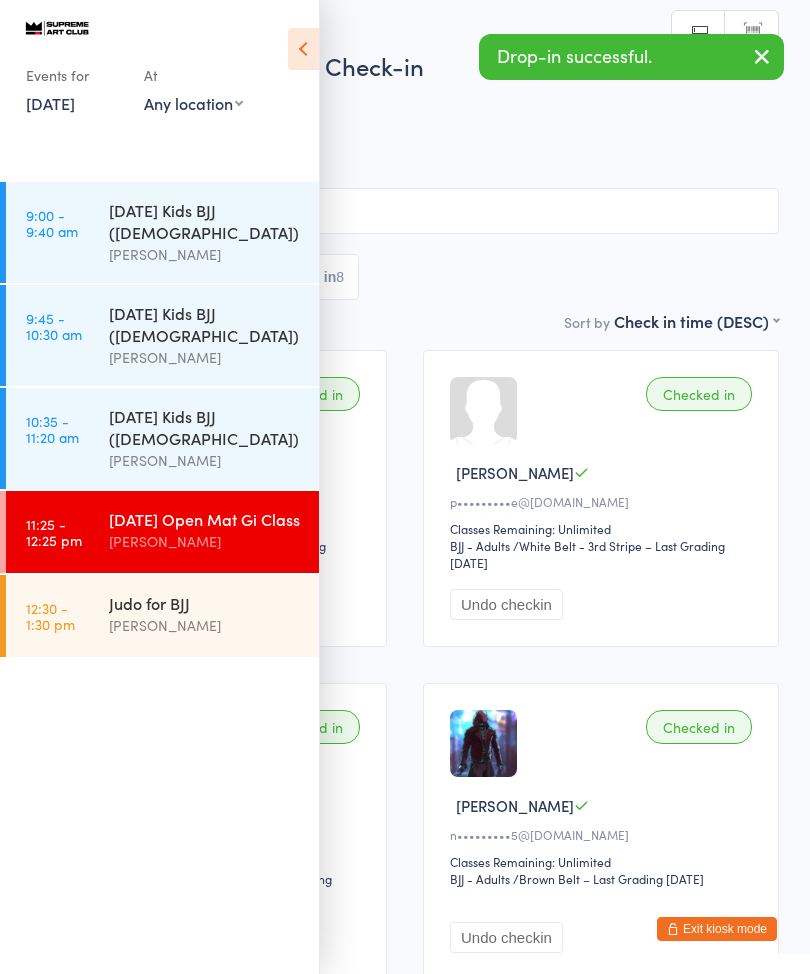click at bounding box center [303, 49] 